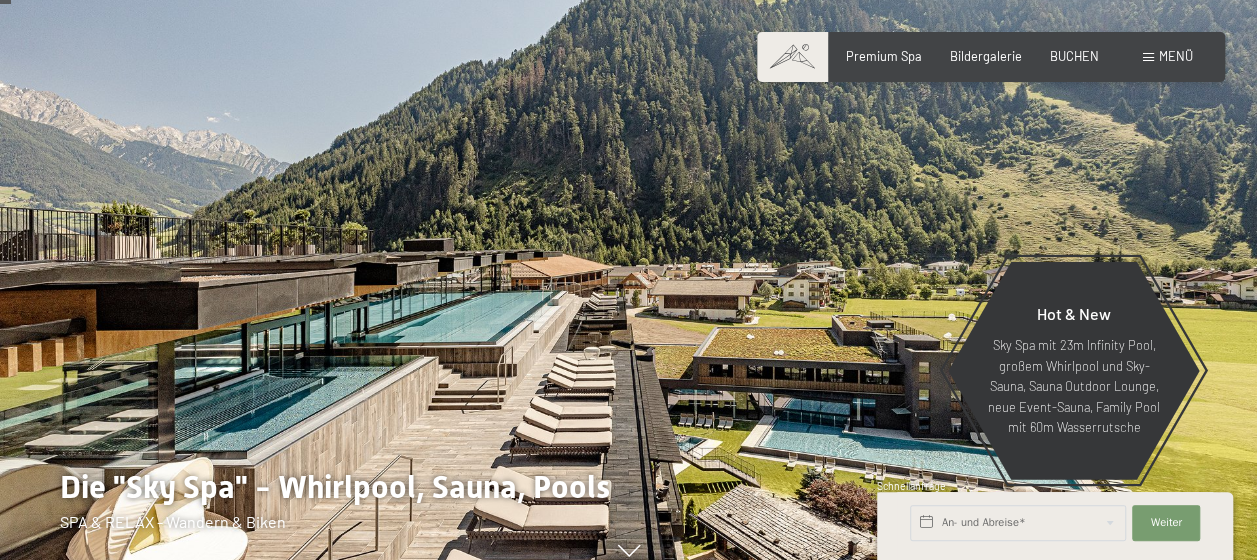 scroll, scrollTop: 80, scrollLeft: 0, axis: vertical 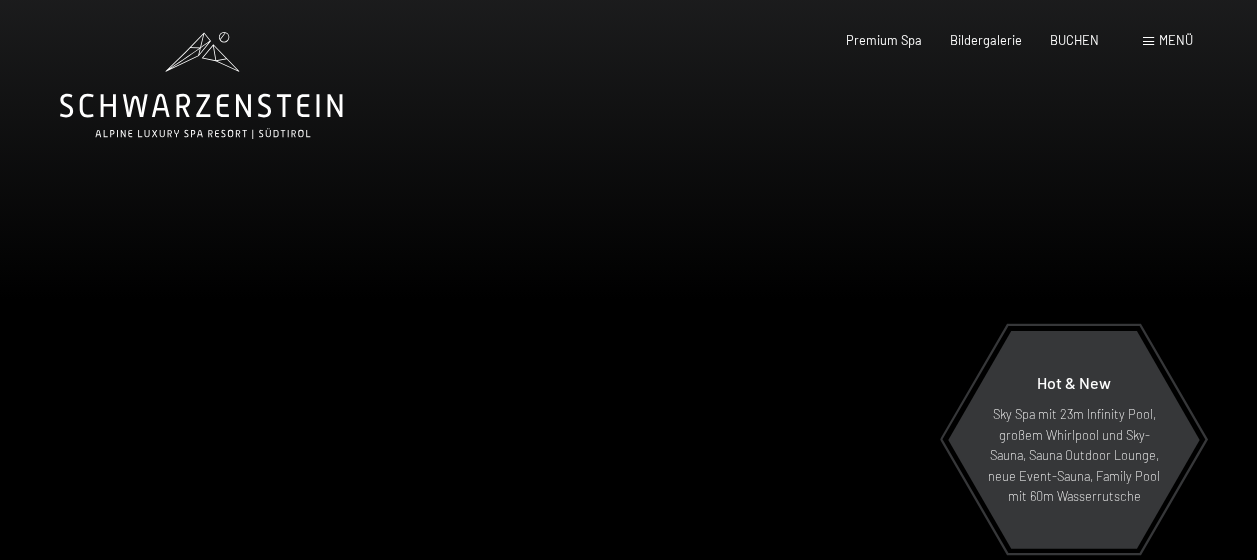 click on "Menü" at bounding box center [1176, 40] 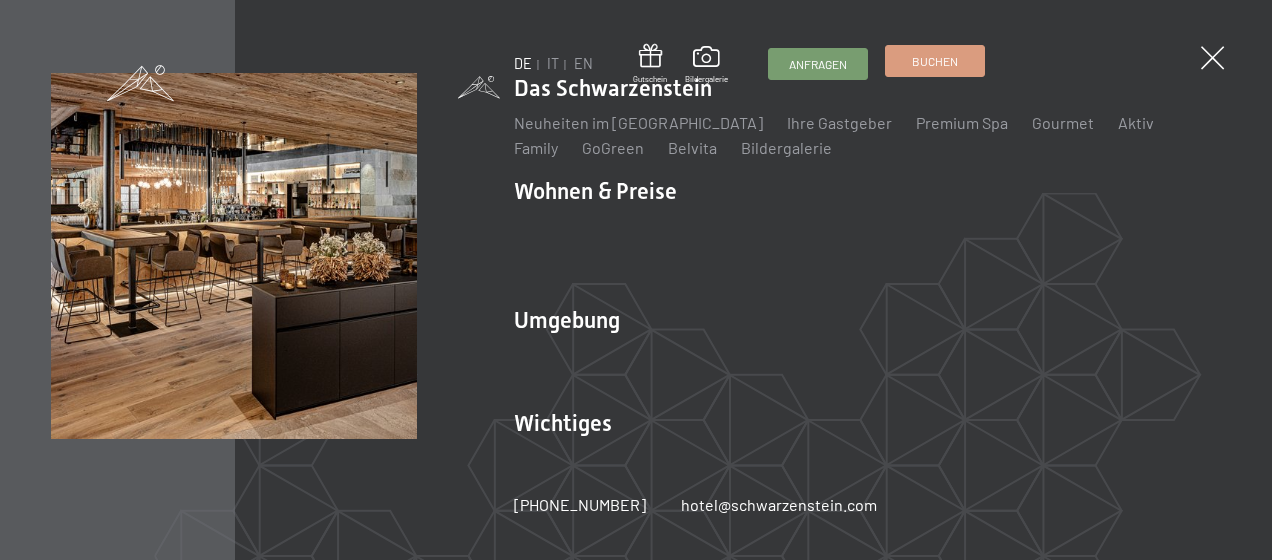 click on "Buchen" at bounding box center [935, 61] 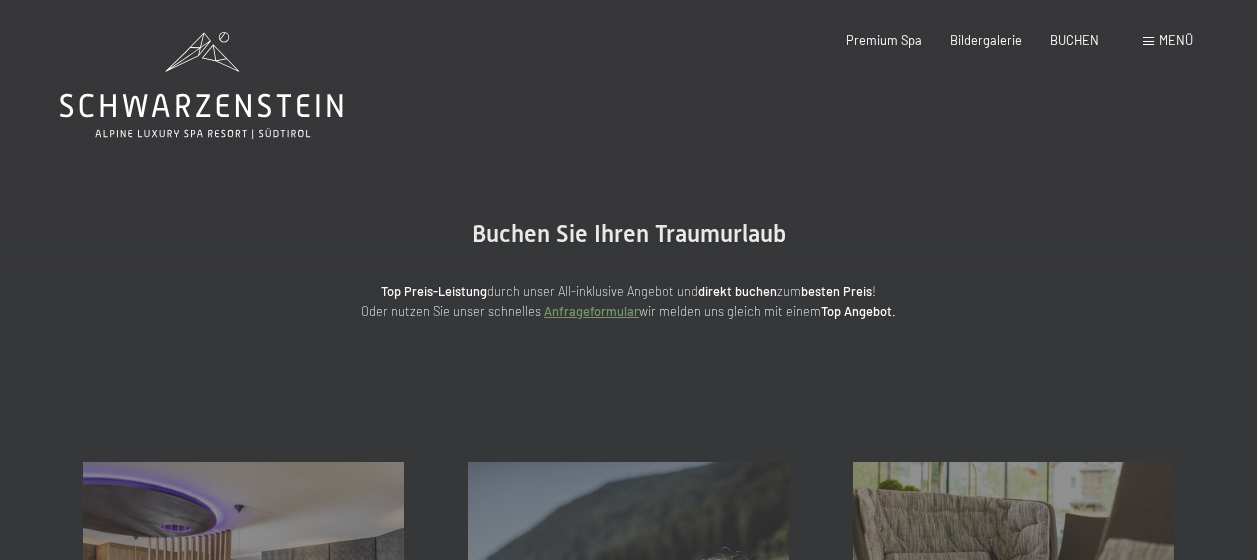 scroll, scrollTop: 0, scrollLeft: 0, axis: both 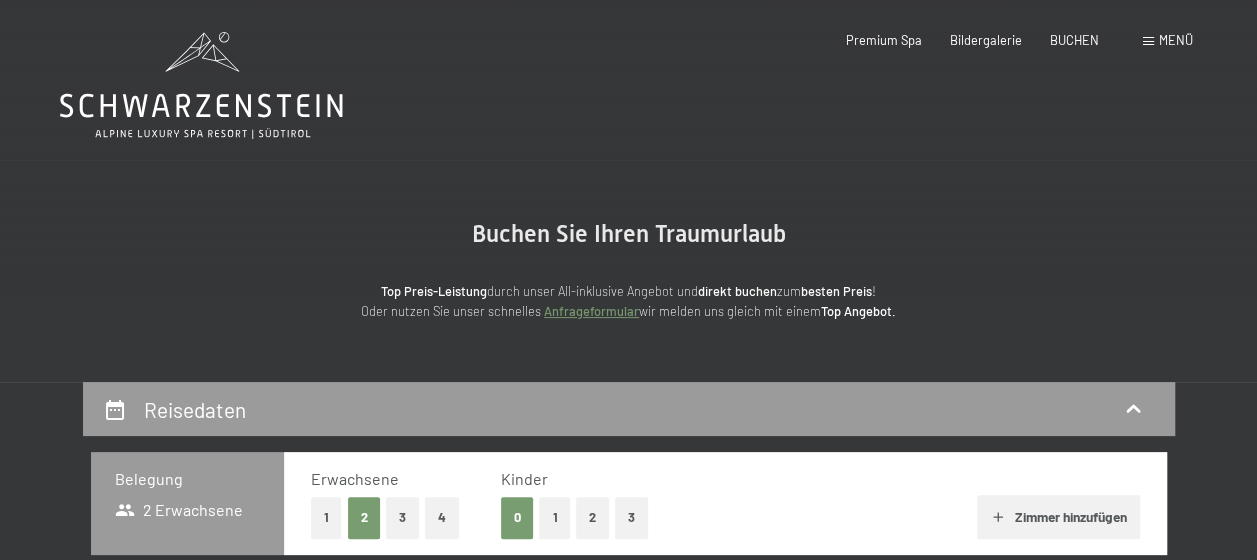 click on "Menü" at bounding box center [1176, 40] 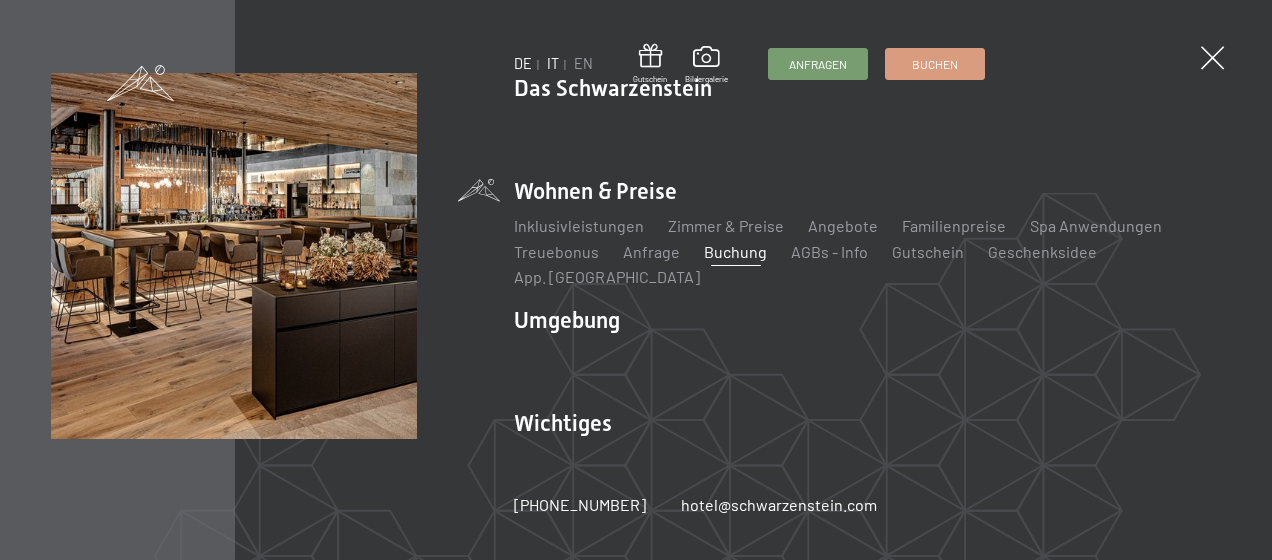 click on "IT" at bounding box center [553, 63] 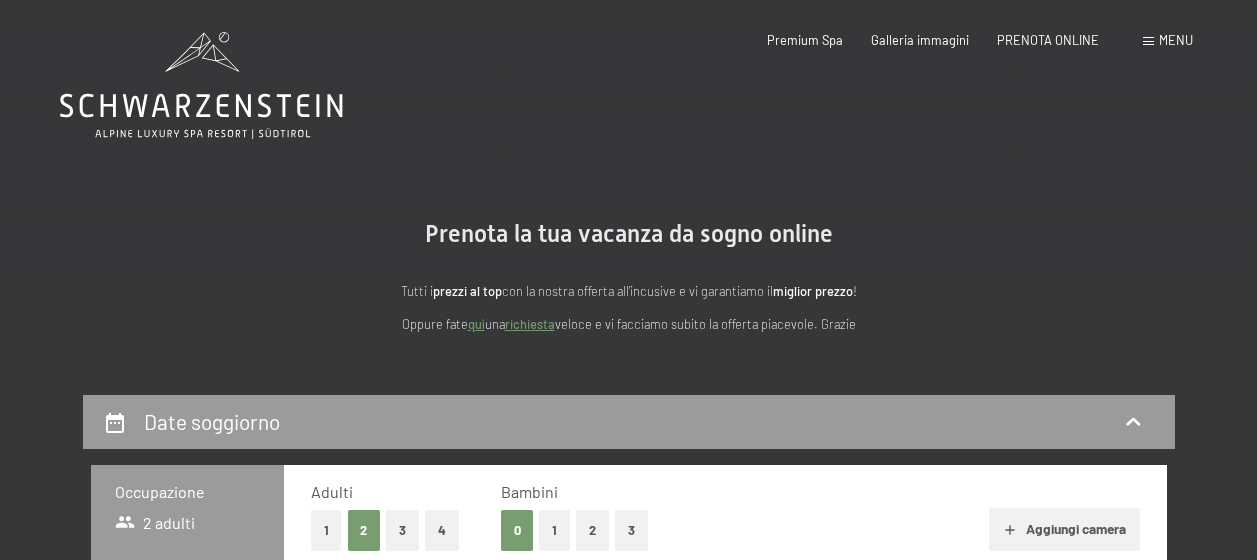 scroll, scrollTop: 0, scrollLeft: 0, axis: both 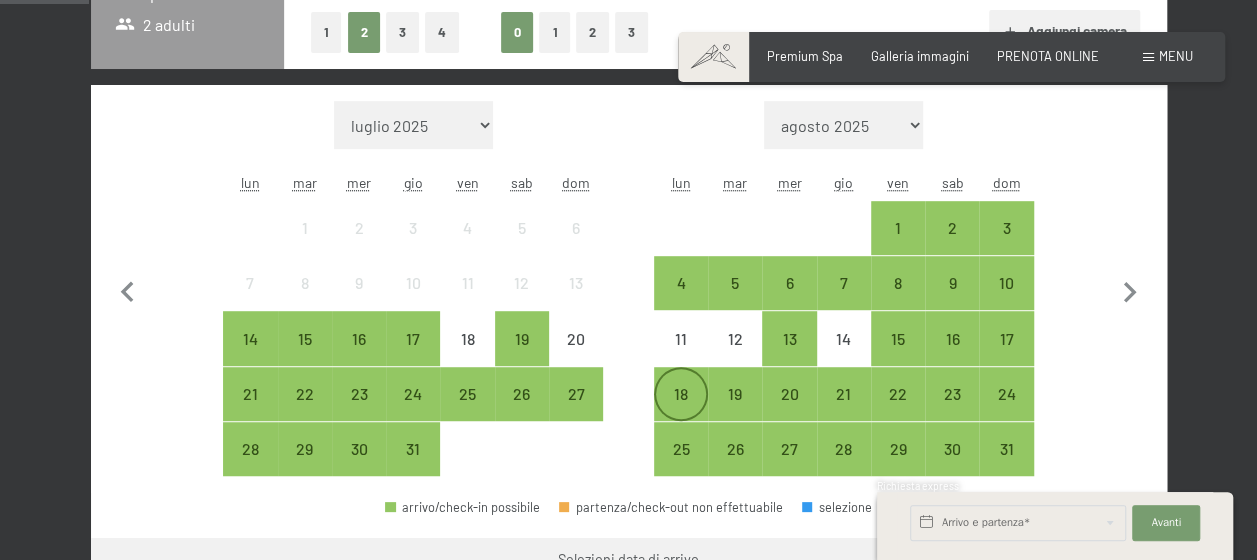 click on "18" at bounding box center (681, 411) 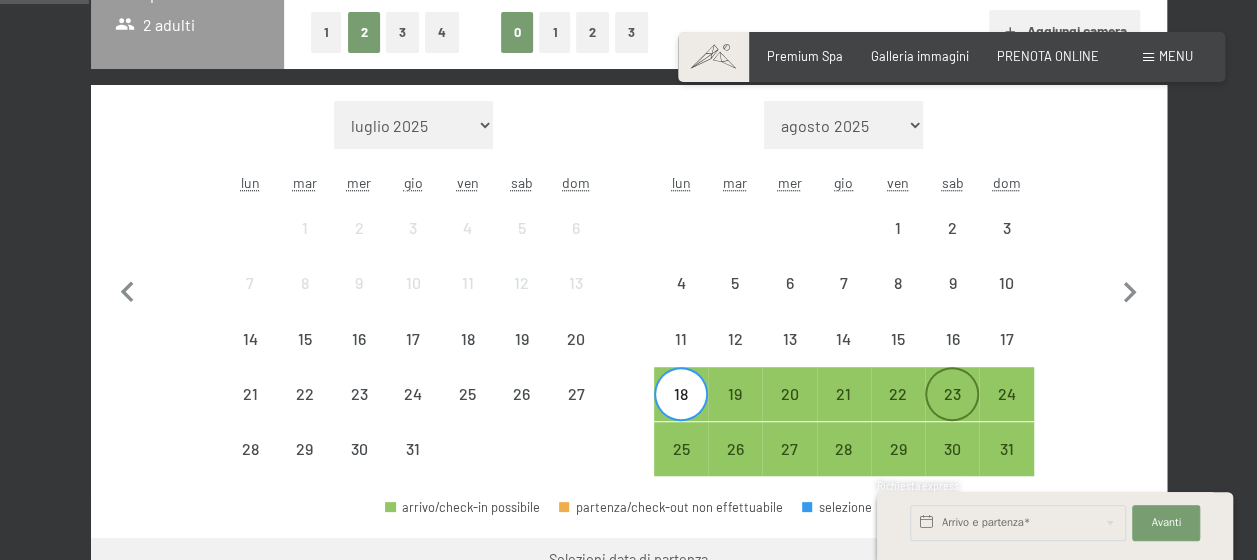 click on "23" at bounding box center (952, 411) 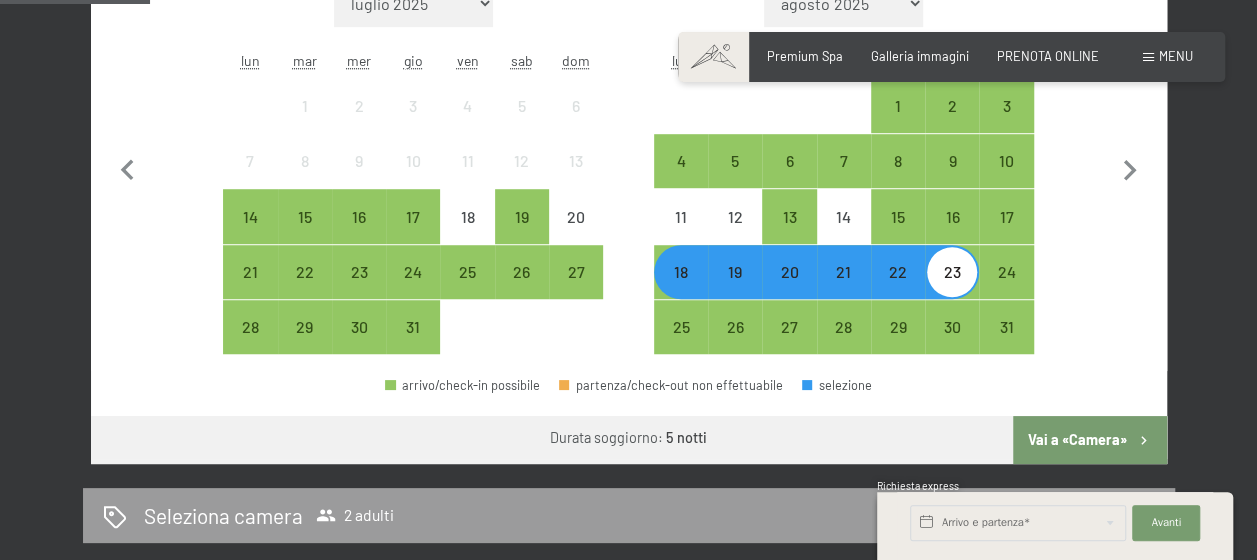 scroll, scrollTop: 621, scrollLeft: 0, axis: vertical 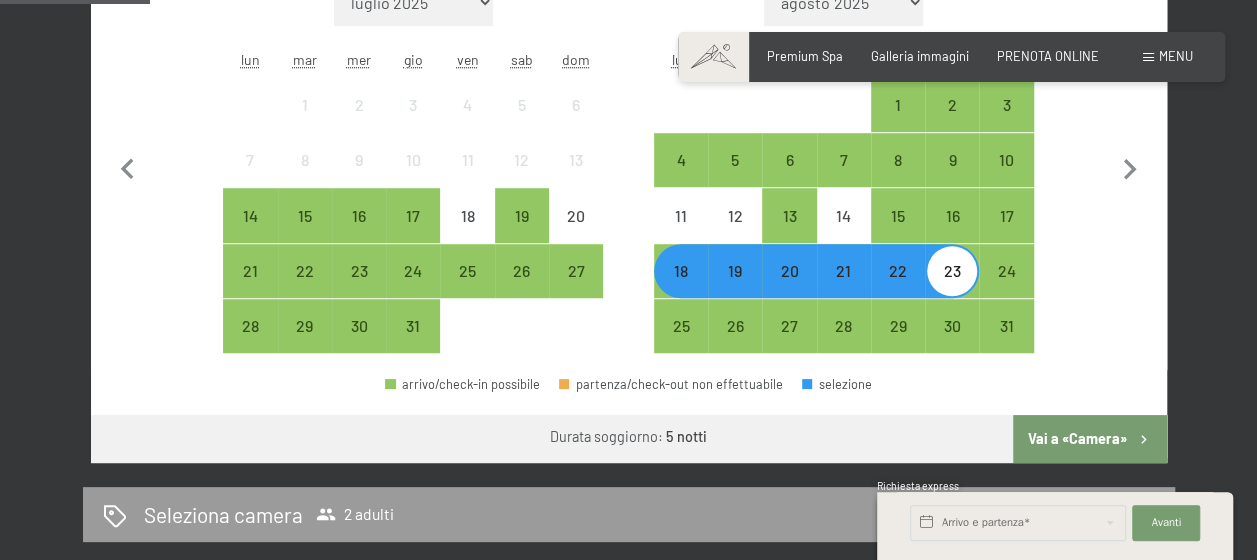 click on "Vai a «Camera»" at bounding box center [1089, 439] 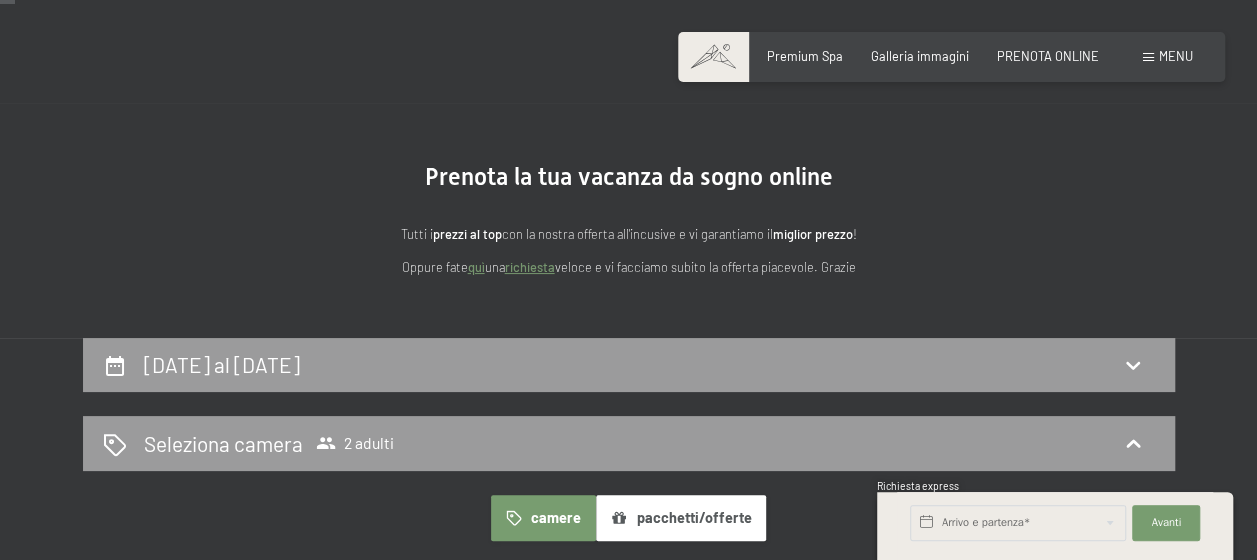 scroll, scrollTop: 0, scrollLeft: 0, axis: both 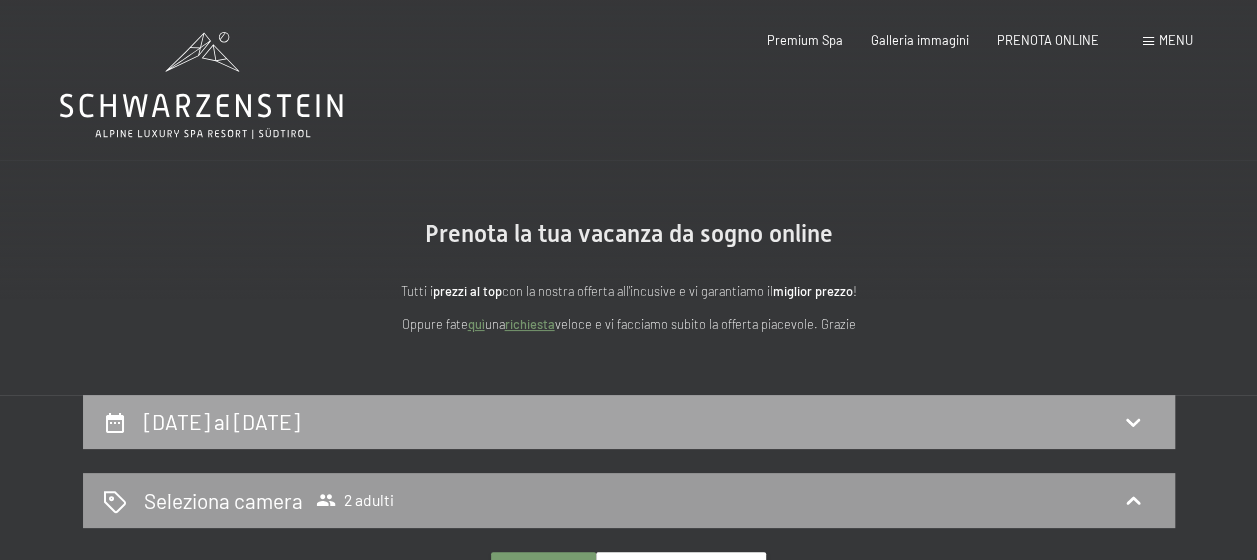 click 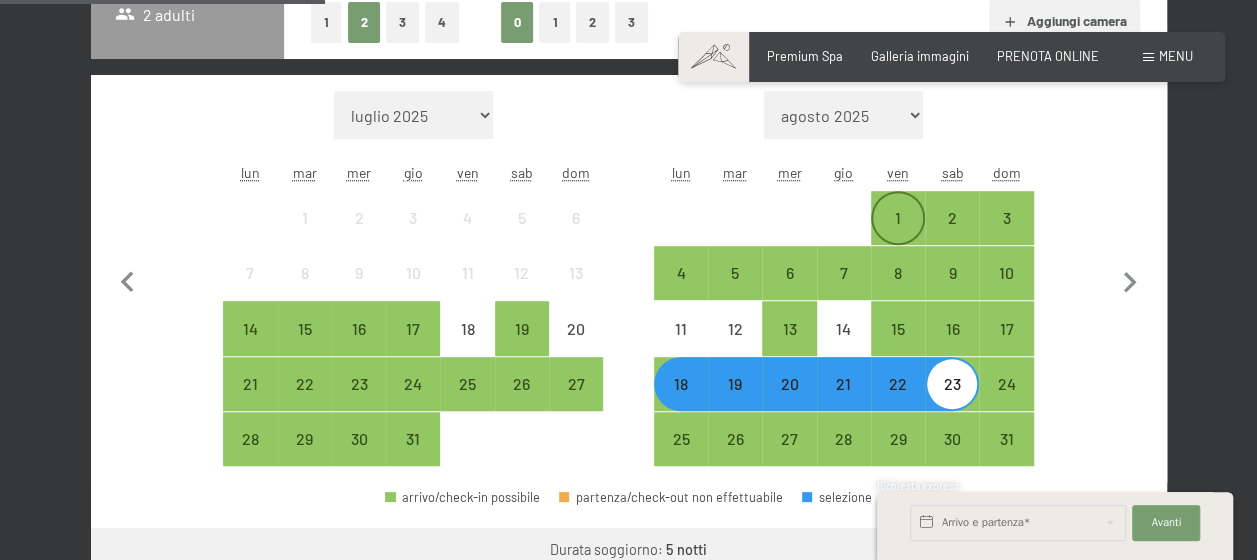 scroll, scrollTop: 506, scrollLeft: 0, axis: vertical 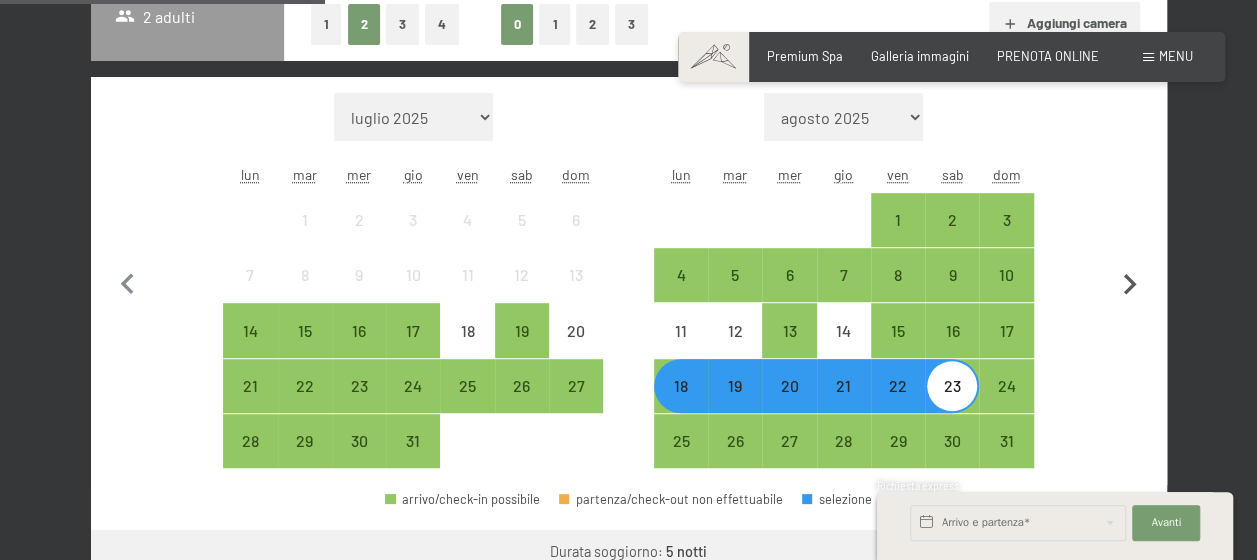 click 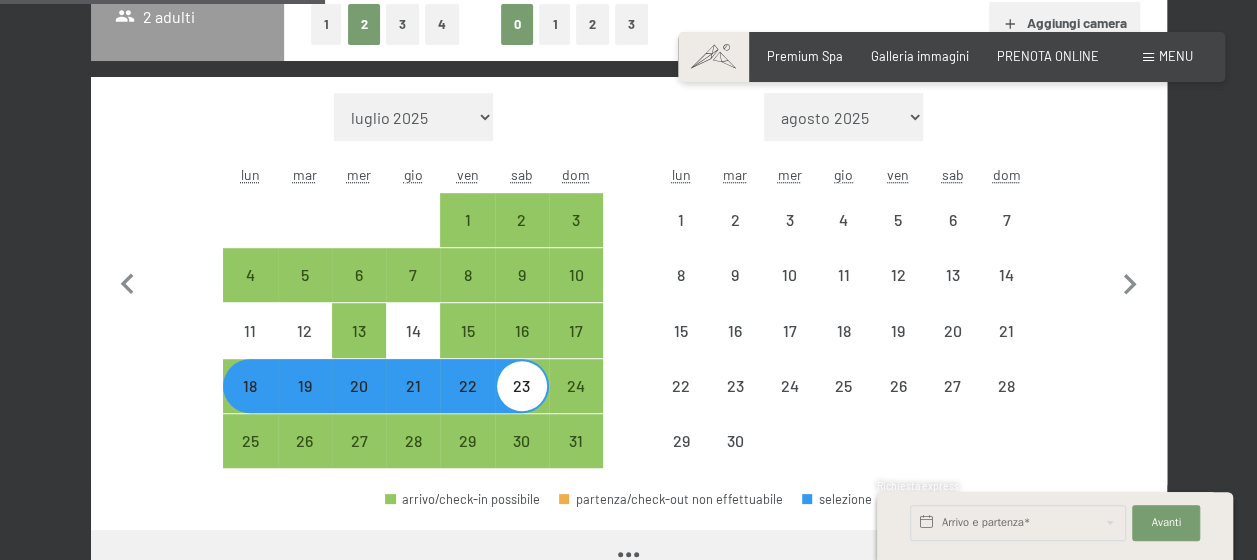 select on "2025-08-01" 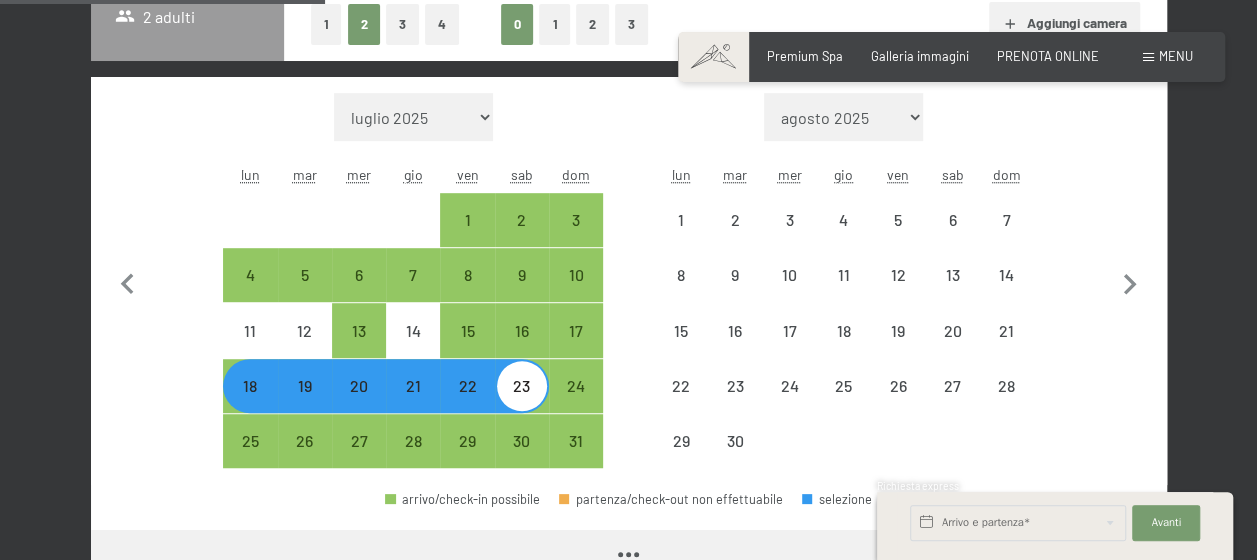 select on "2025-09-01" 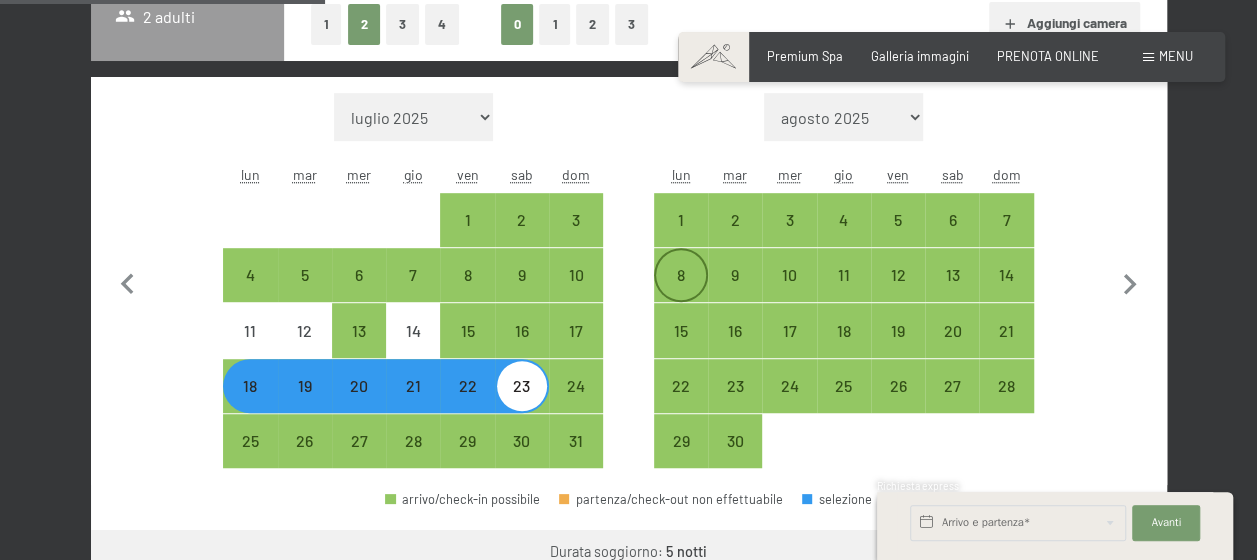 click on "8" at bounding box center (681, 292) 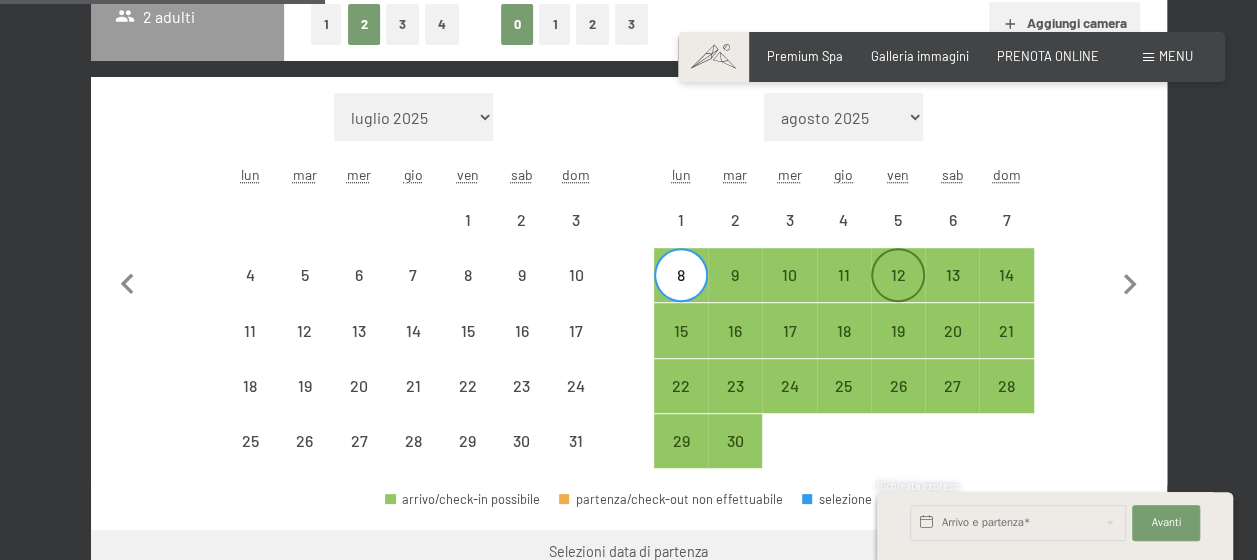 click on "12" at bounding box center (898, 292) 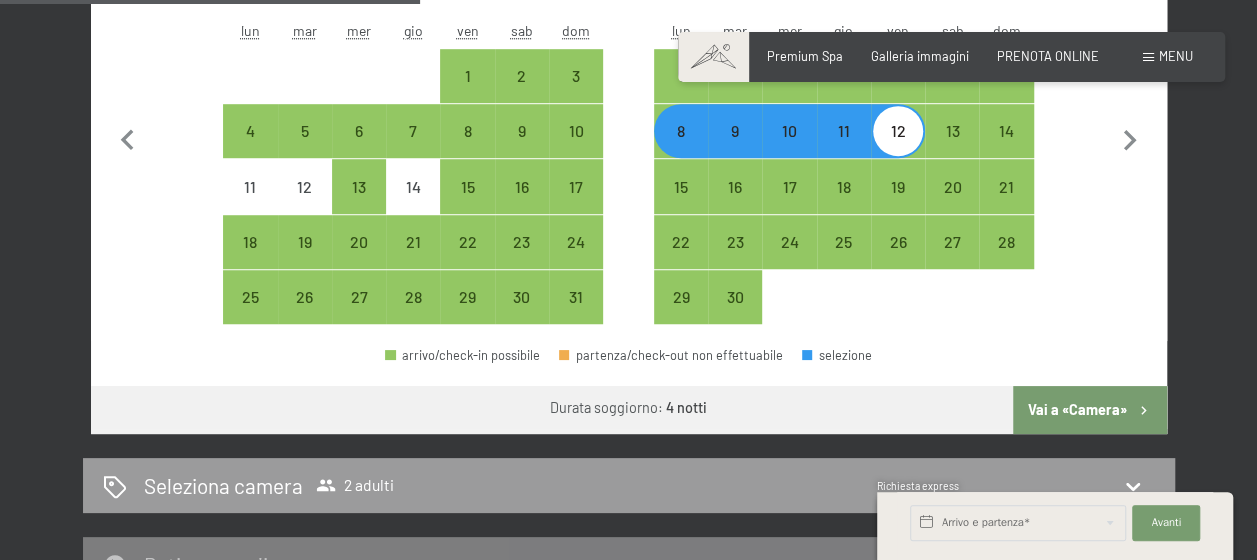 scroll, scrollTop: 654, scrollLeft: 0, axis: vertical 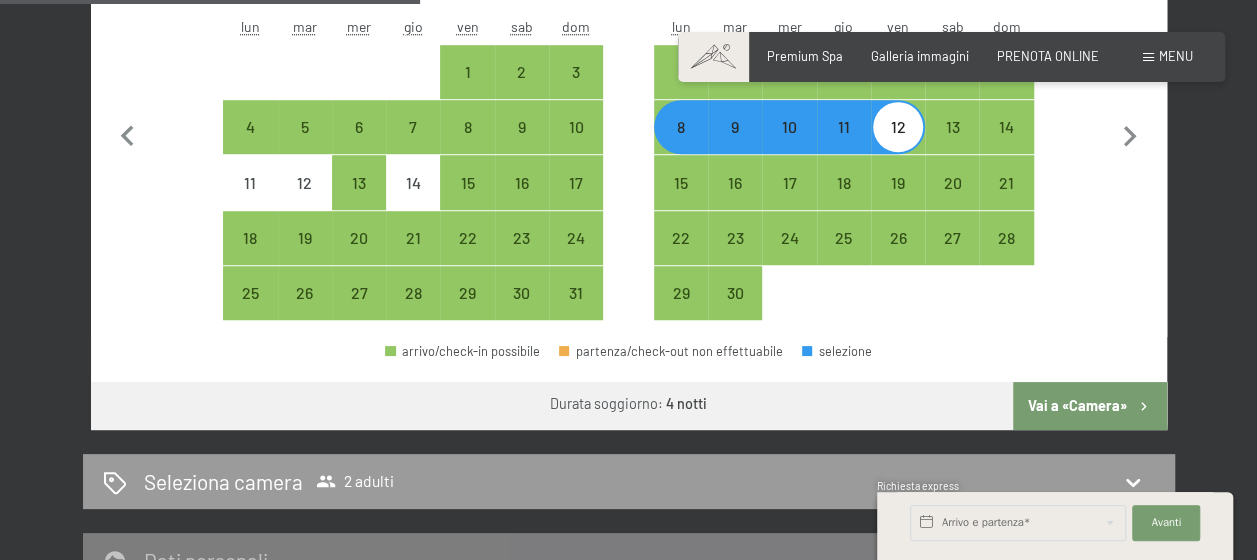 click on "Vai a «Camera»" at bounding box center [1089, 406] 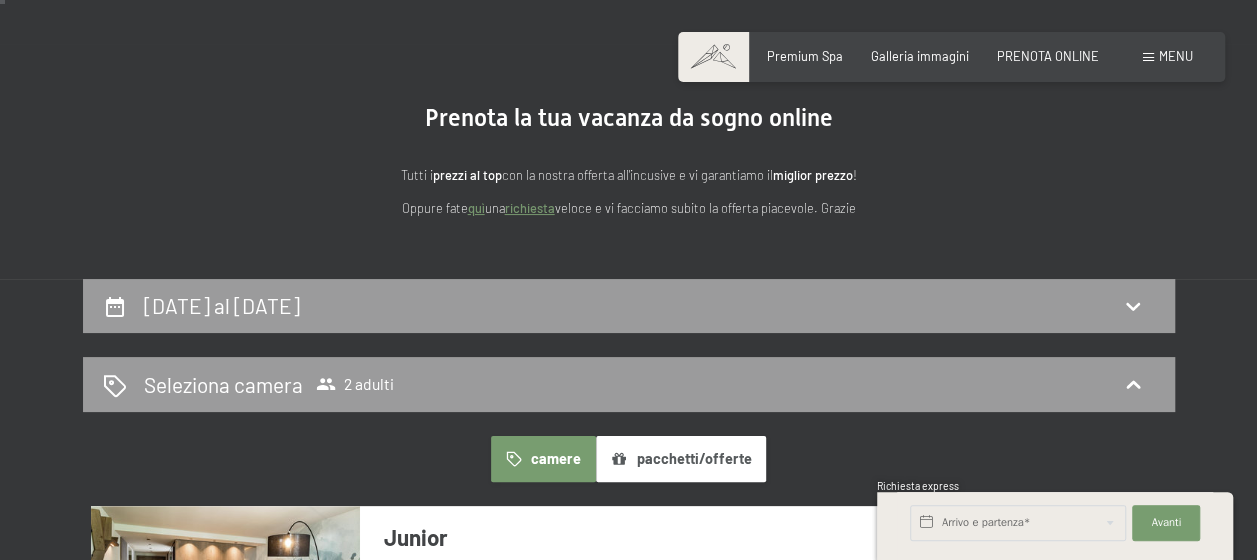 scroll, scrollTop: 0, scrollLeft: 0, axis: both 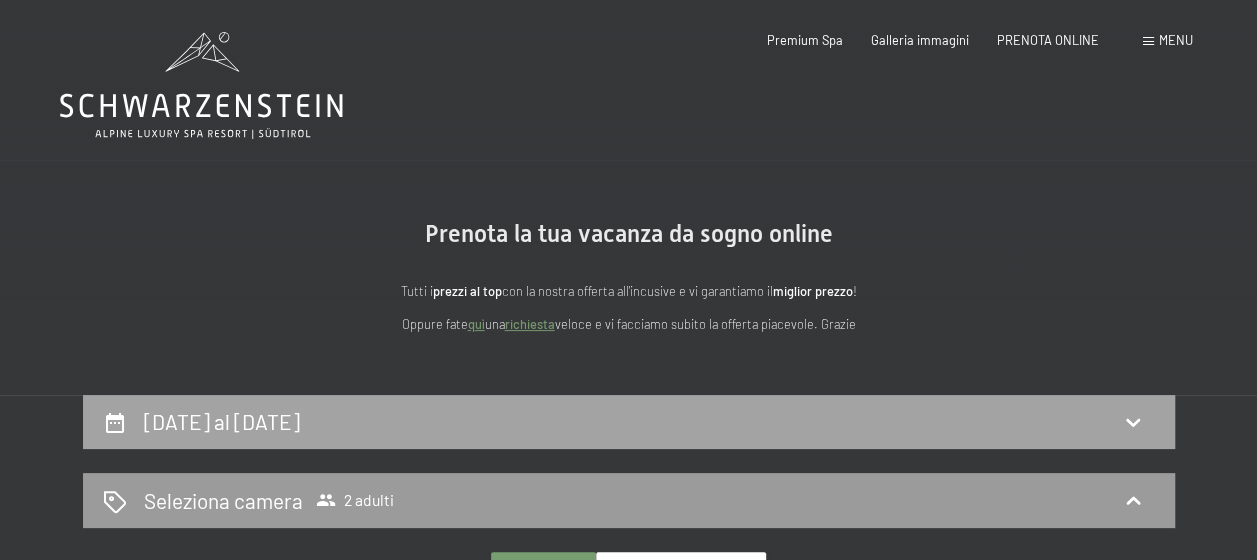 click 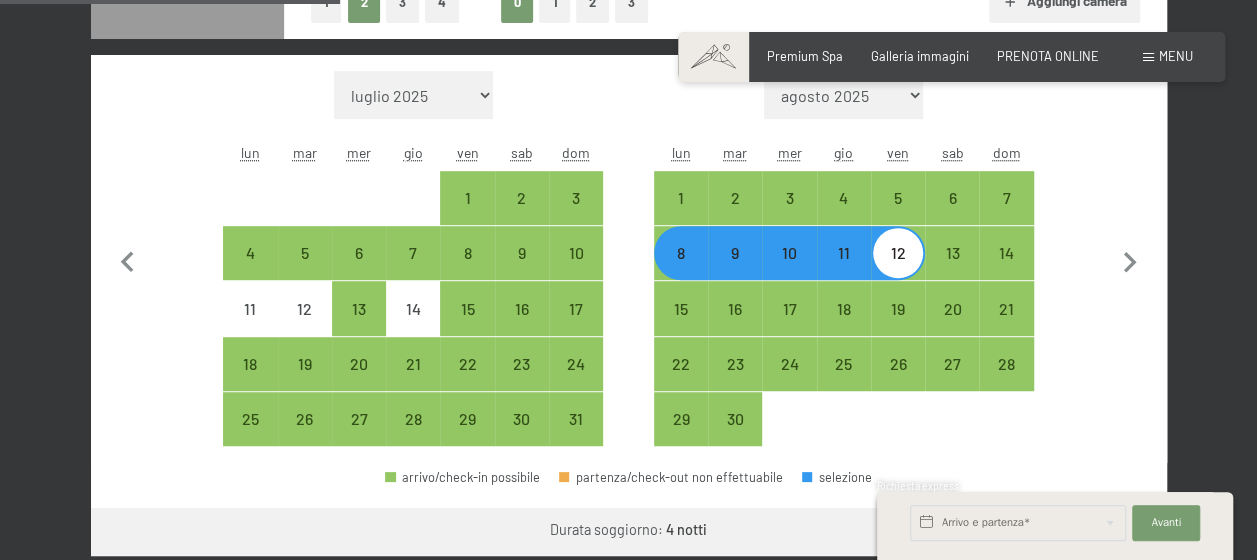 scroll, scrollTop: 530, scrollLeft: 0, axis: vertical 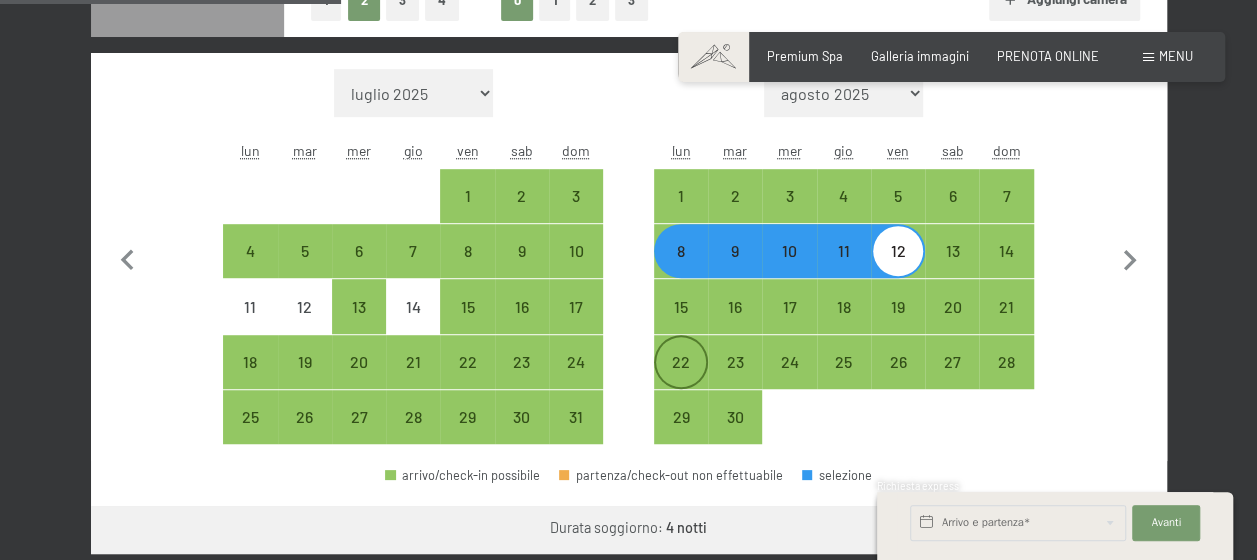 click on "22" at bounding box center (681, 362) 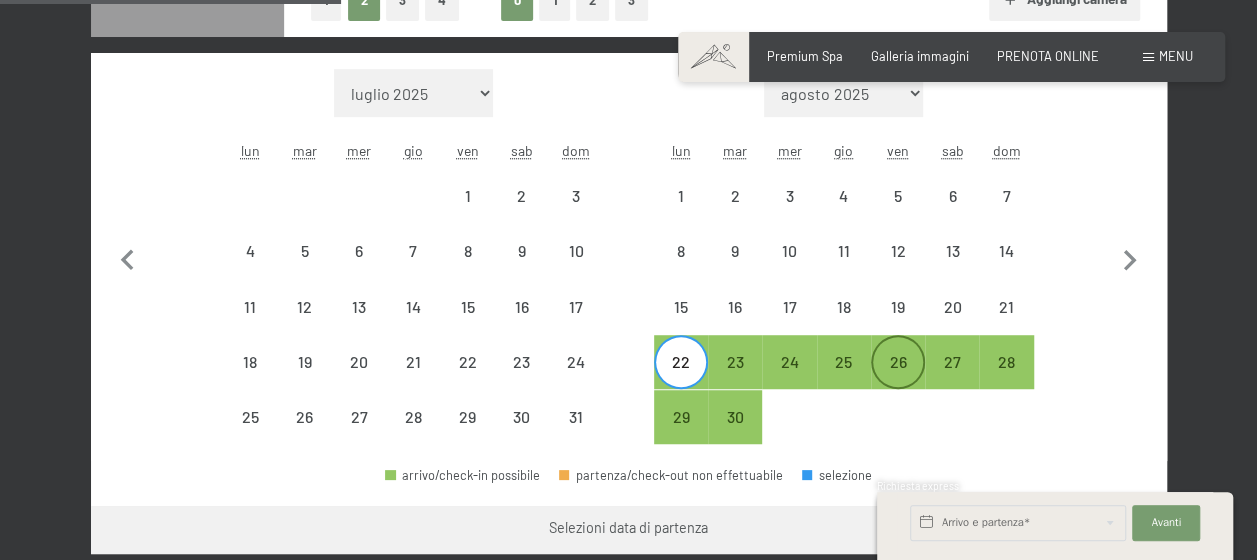 click on "26" at bounding box center (898, 362) 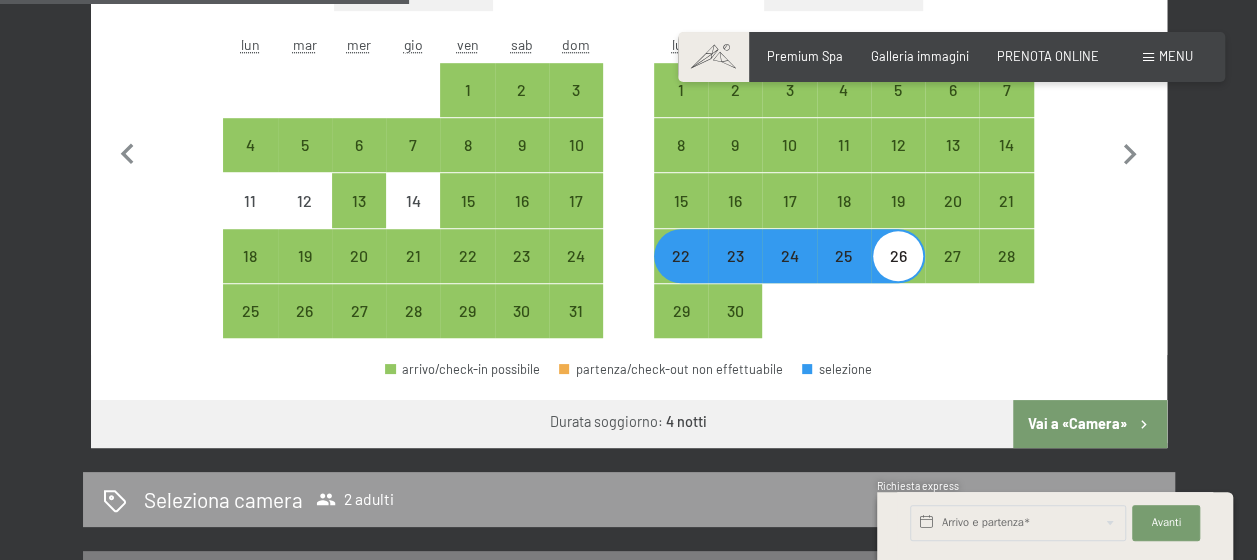 scroll, scrollTop: 636, scrollLeft: 0, axis: vertical 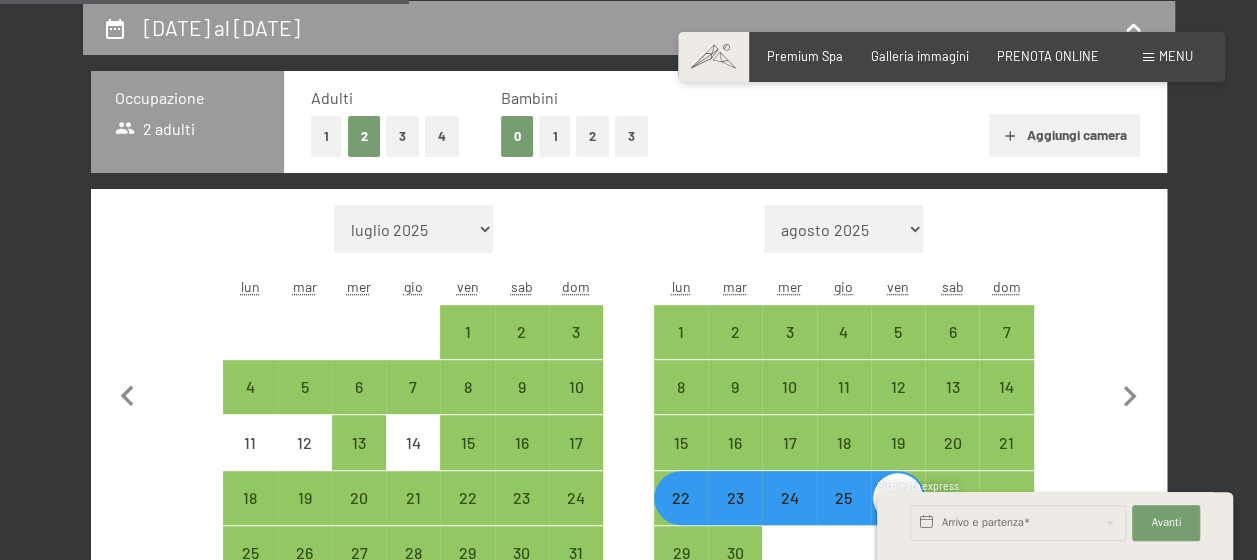 select on "2025-08-01" 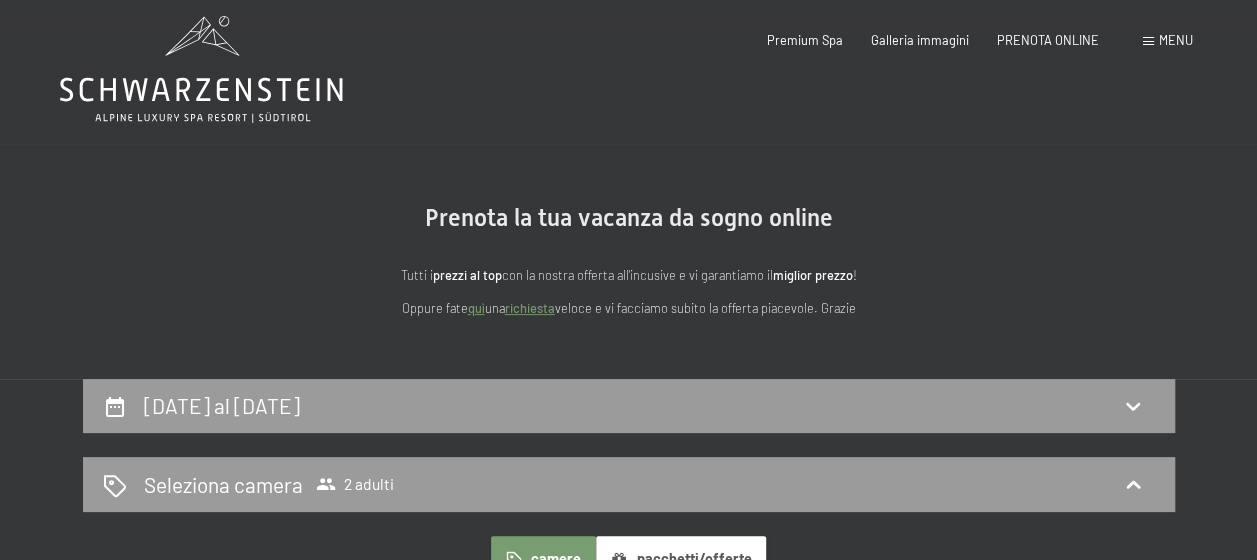 scroll, scrollTop: 0, scrollLeft: 0, axis: both 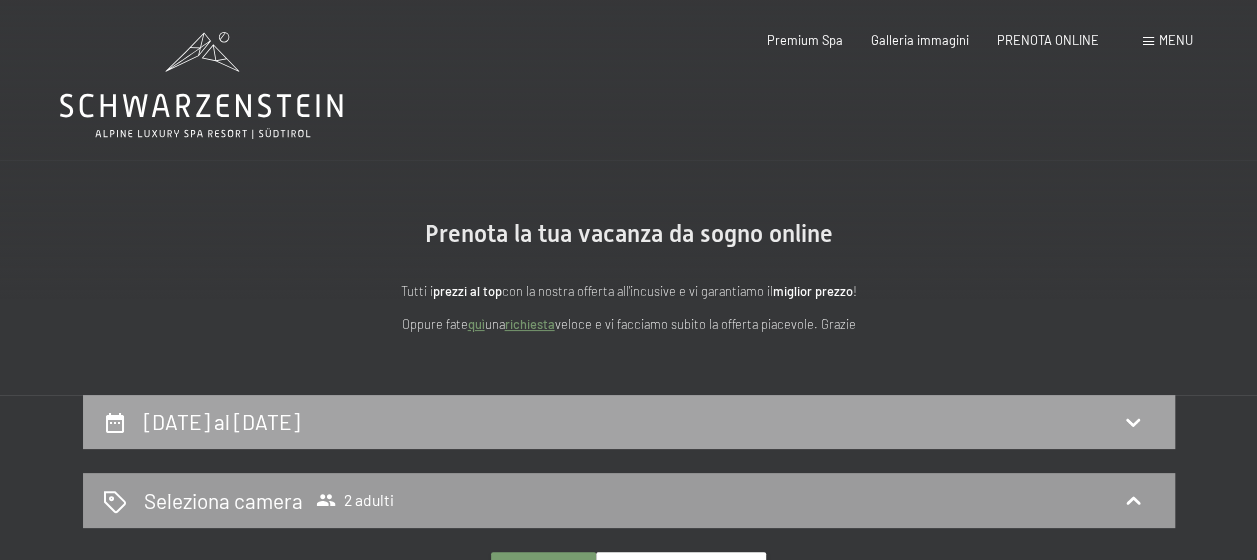 click 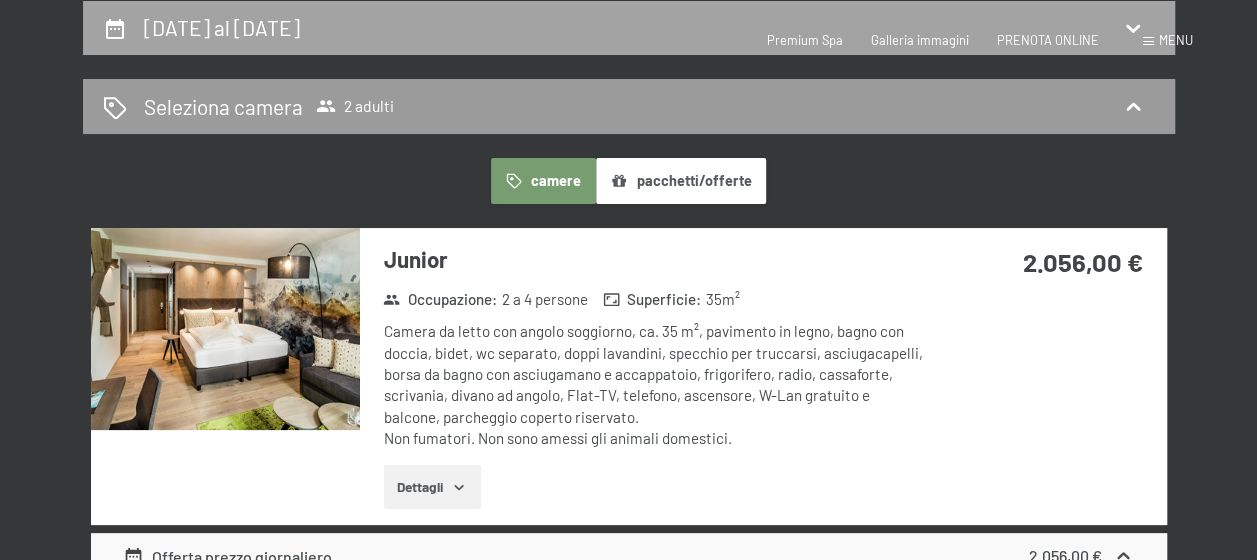 select on "2025-08-01" 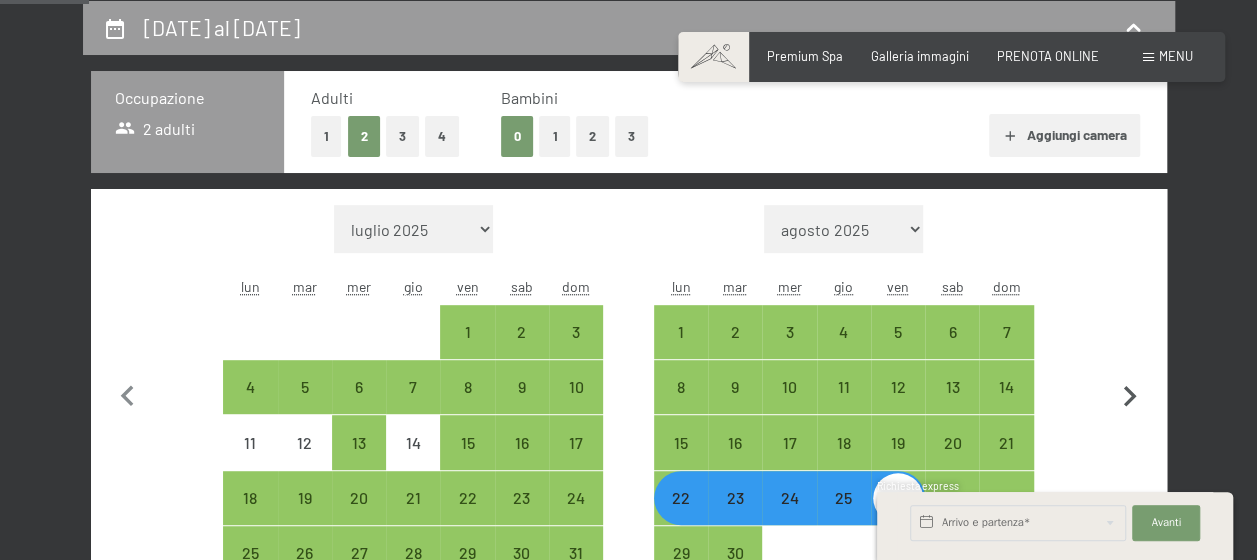 click 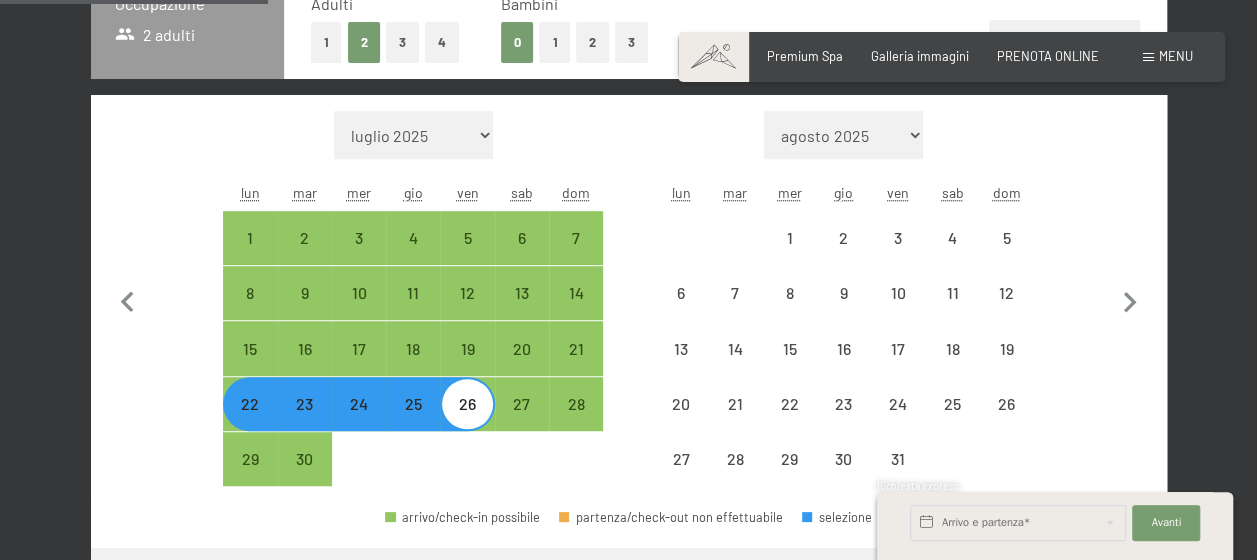 select on "2025-09-01" 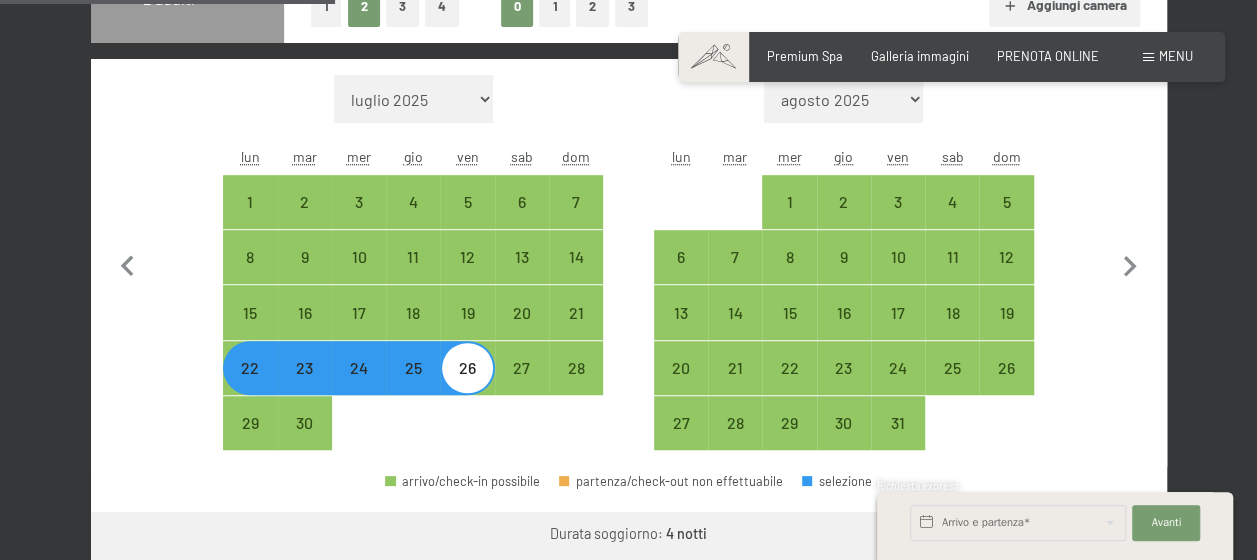 scroll, scrollTop: 526, scrollLeft: 0, axis: vertical 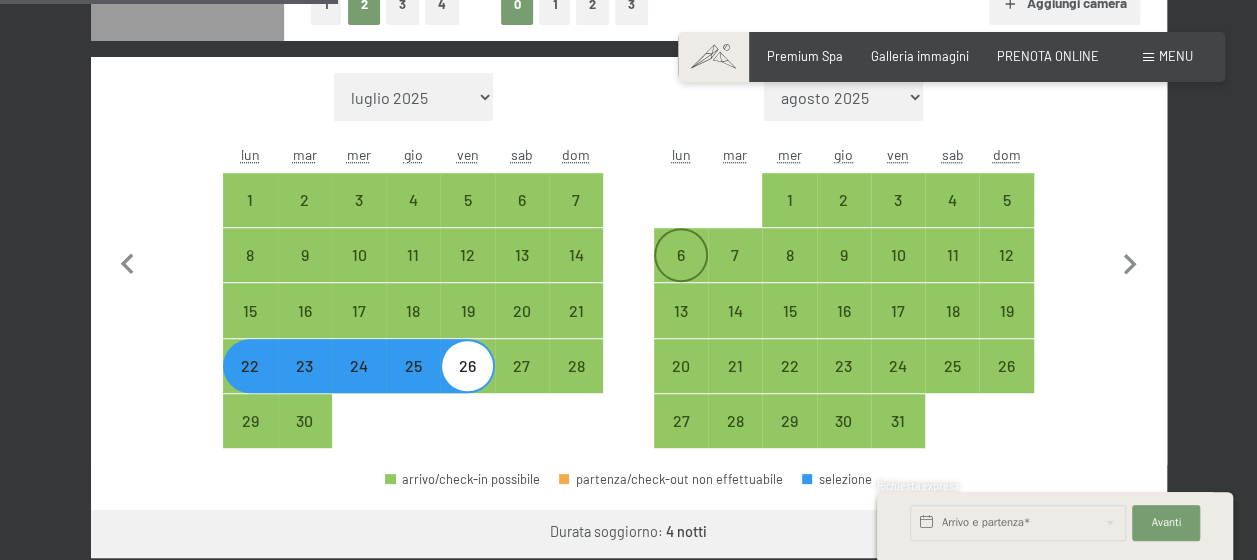 click on "6" at bounding box center [681, 272] 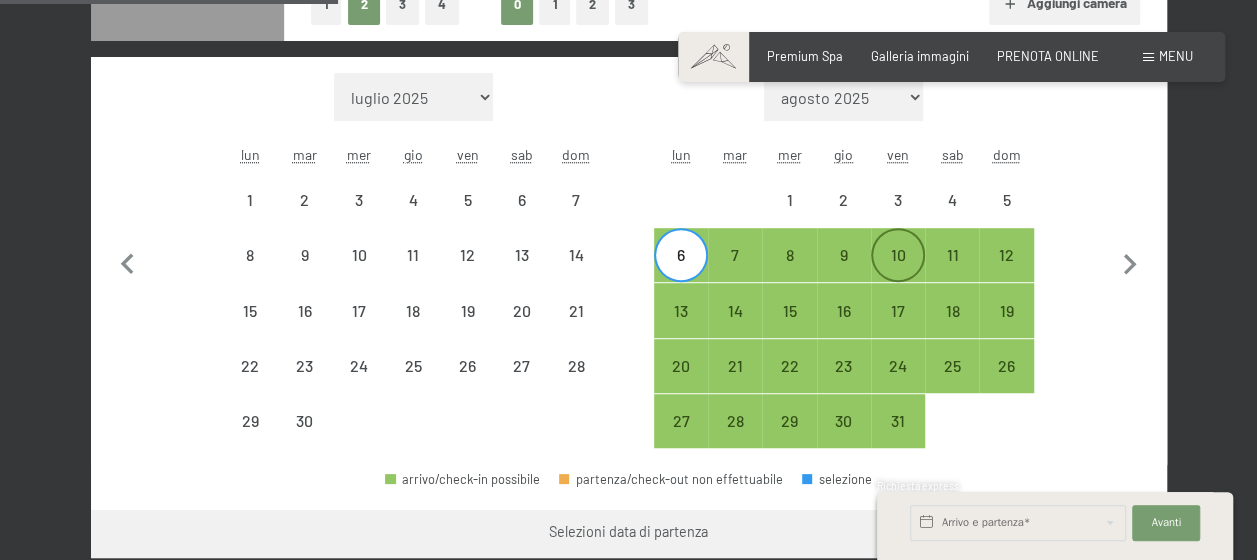 click on "10" at bounding box center [898, 272] 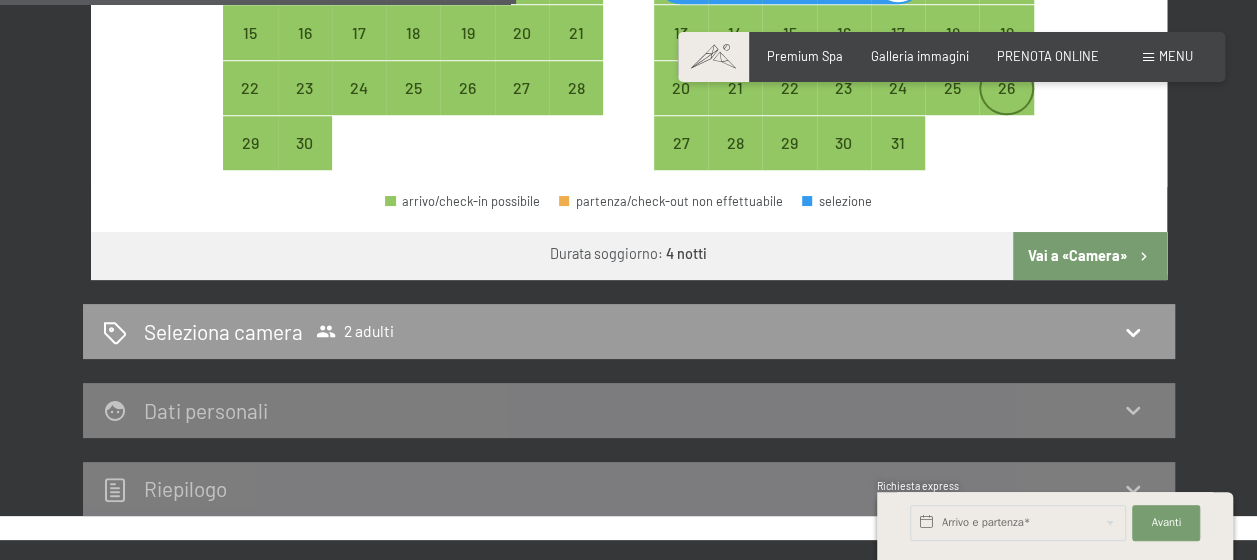 scroll, scrollTop: 806, scrollLeft: 0, axis: vertical 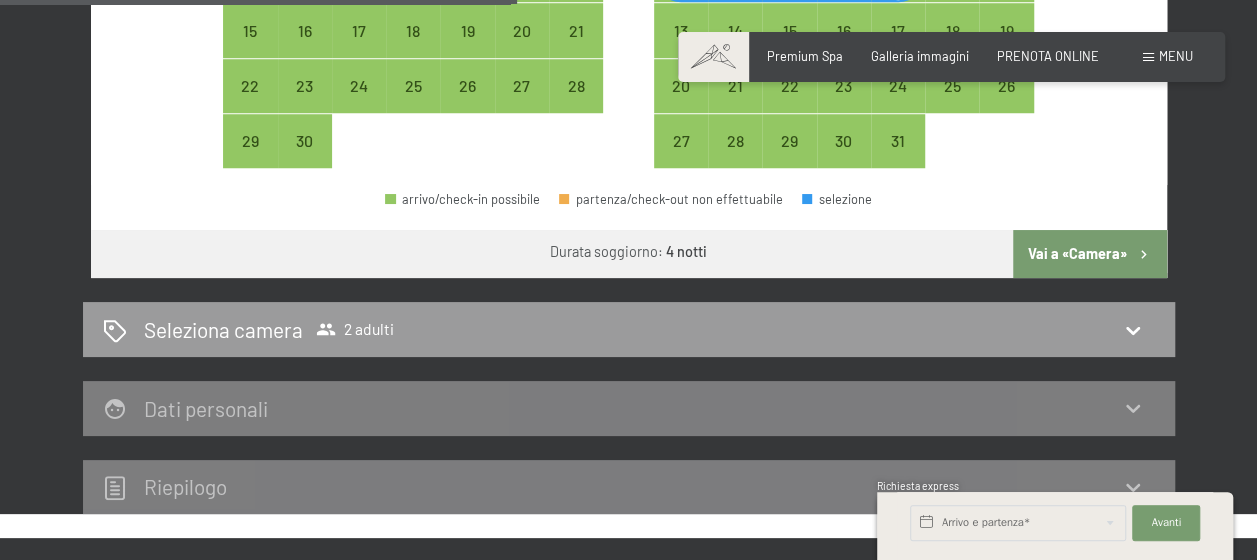 click on "Vai a «Camera»" at bounding box center (1089, 254) 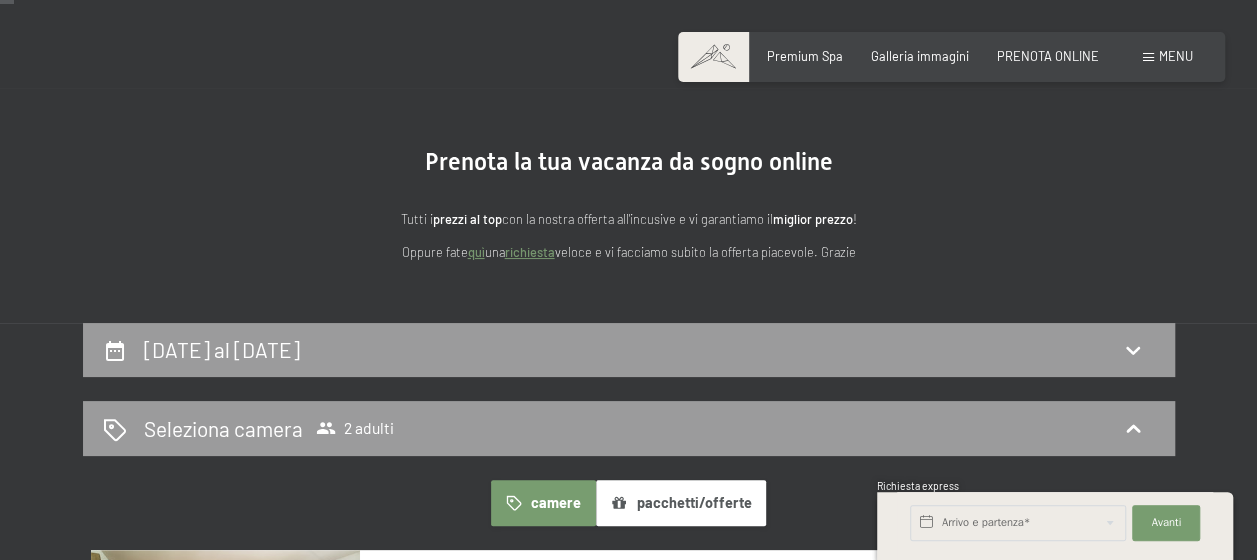 scroll, scrollTop: 0, scrollLeft: 0, axis: both 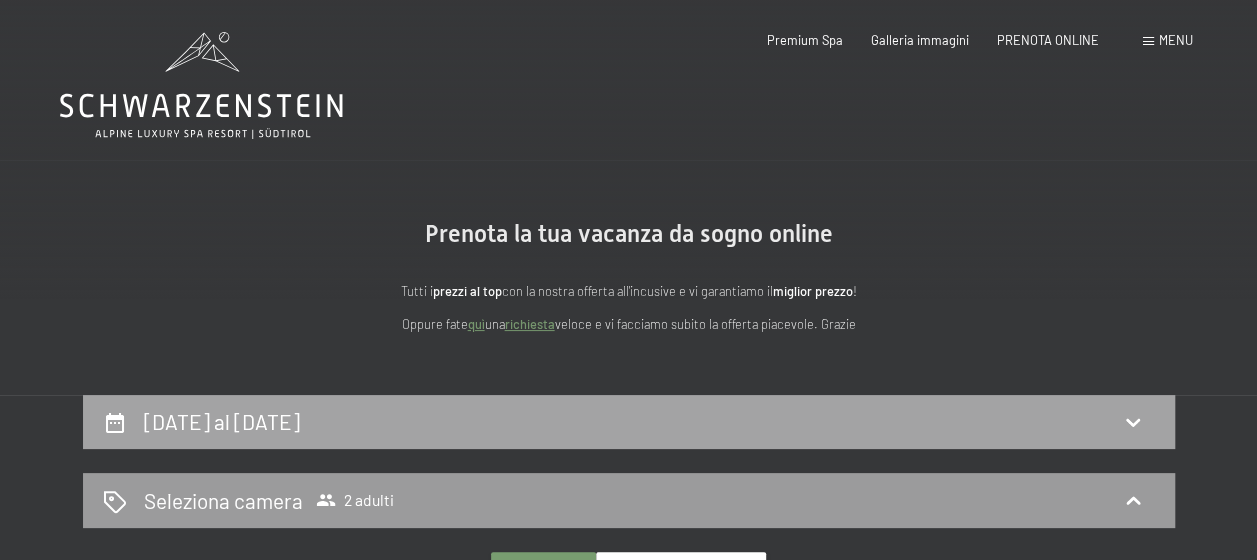 click 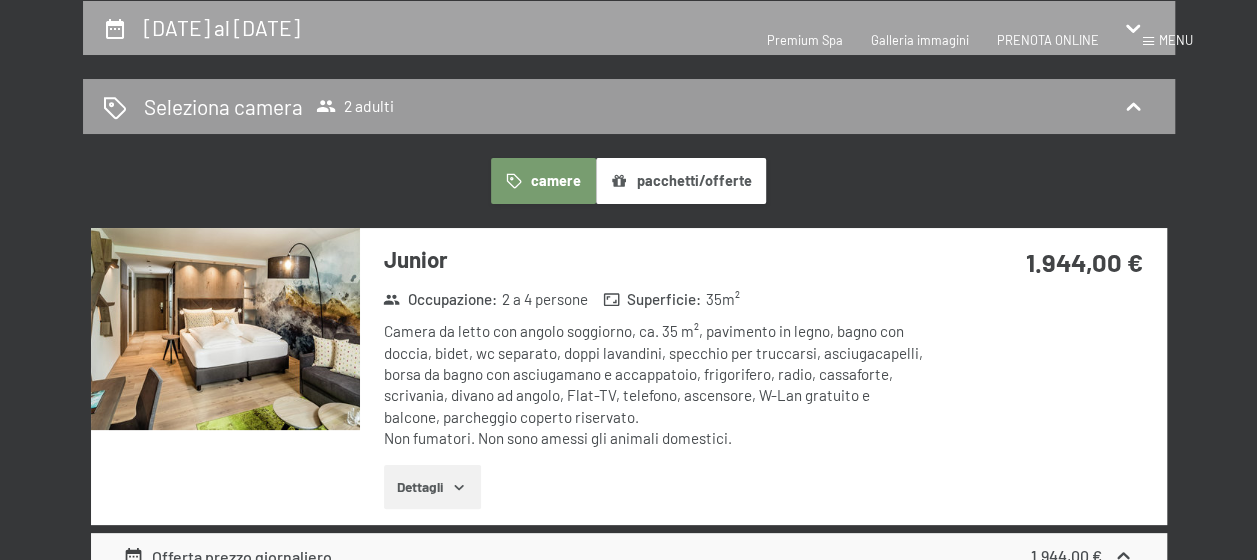 select on "2025-09-01" 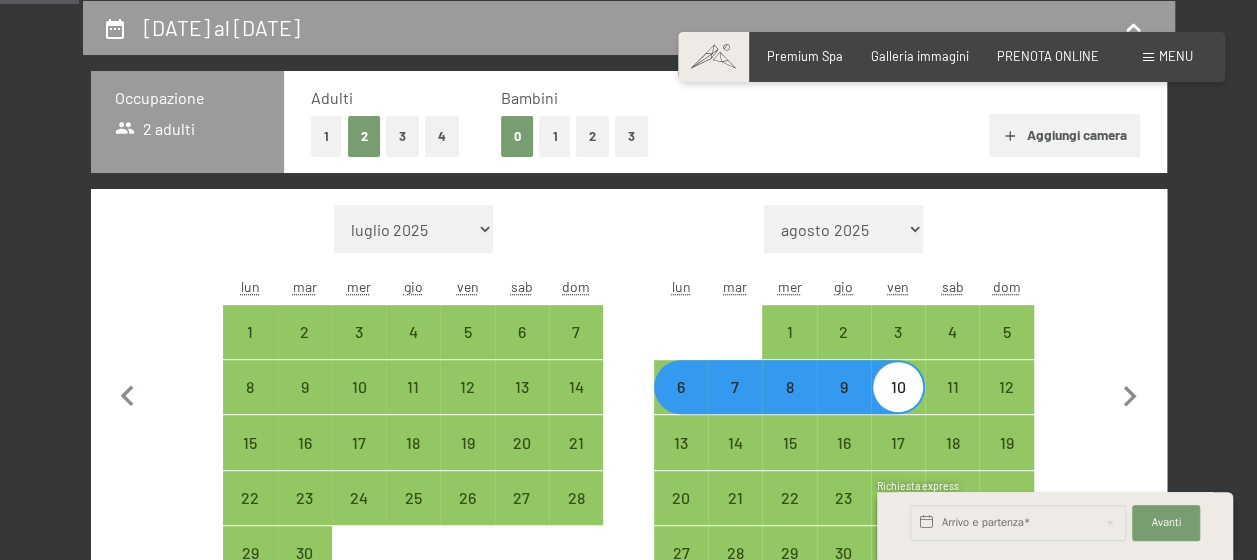 click on "8" at bounding box center [789, 404] 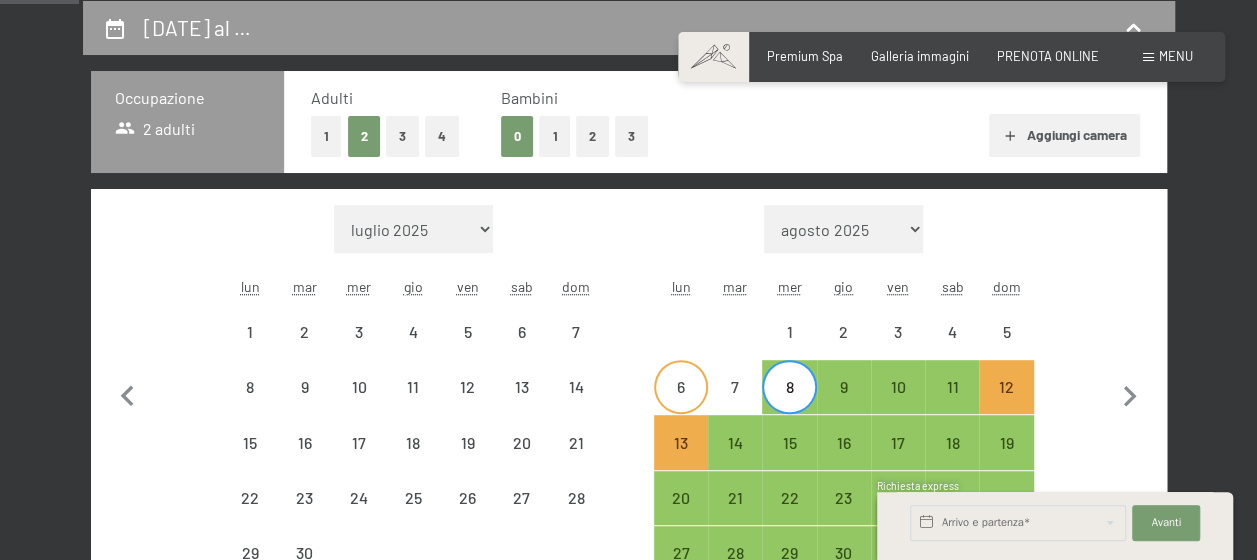 click on "6" at bounding box center (681, 404) 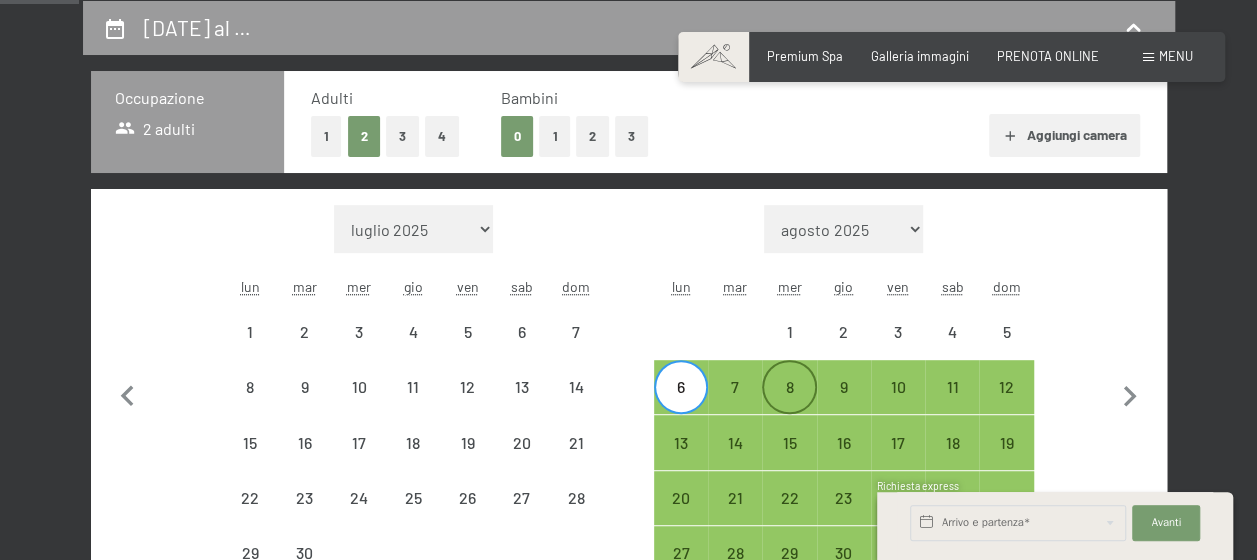 click on "8" at bounding box center (789, 404) 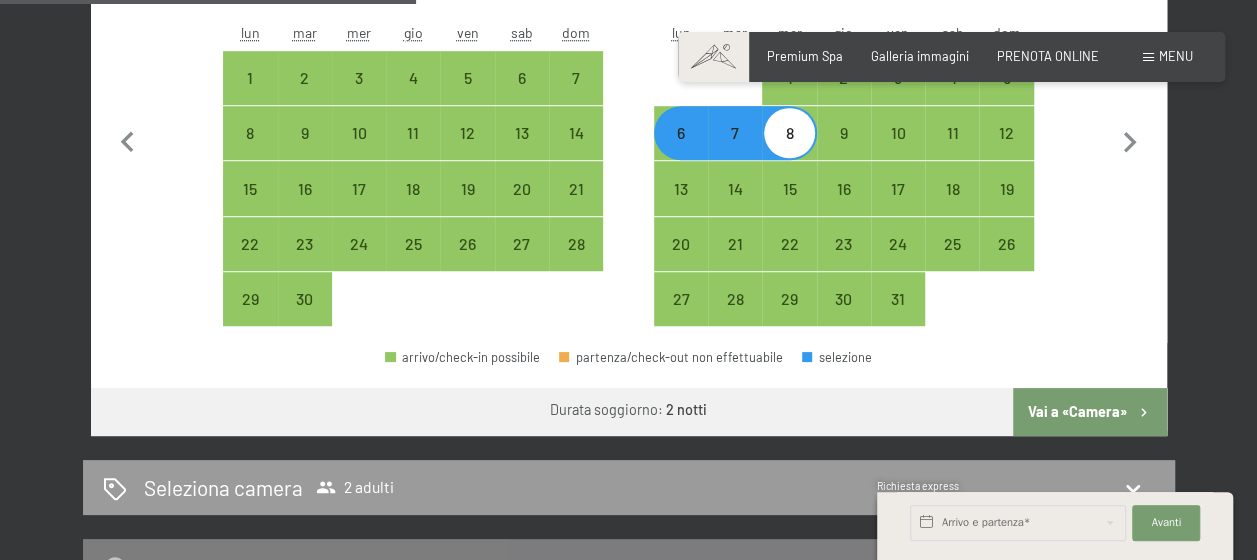 click on "Vai a «Camera»" at bounding box center (1089, 412) 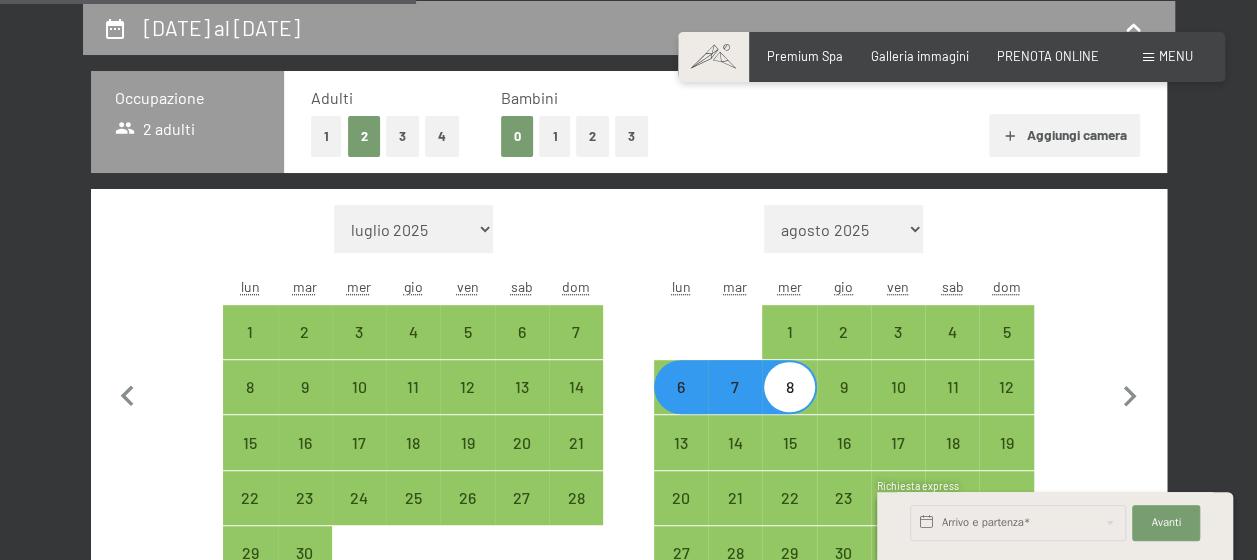 select on "2025-09-01" 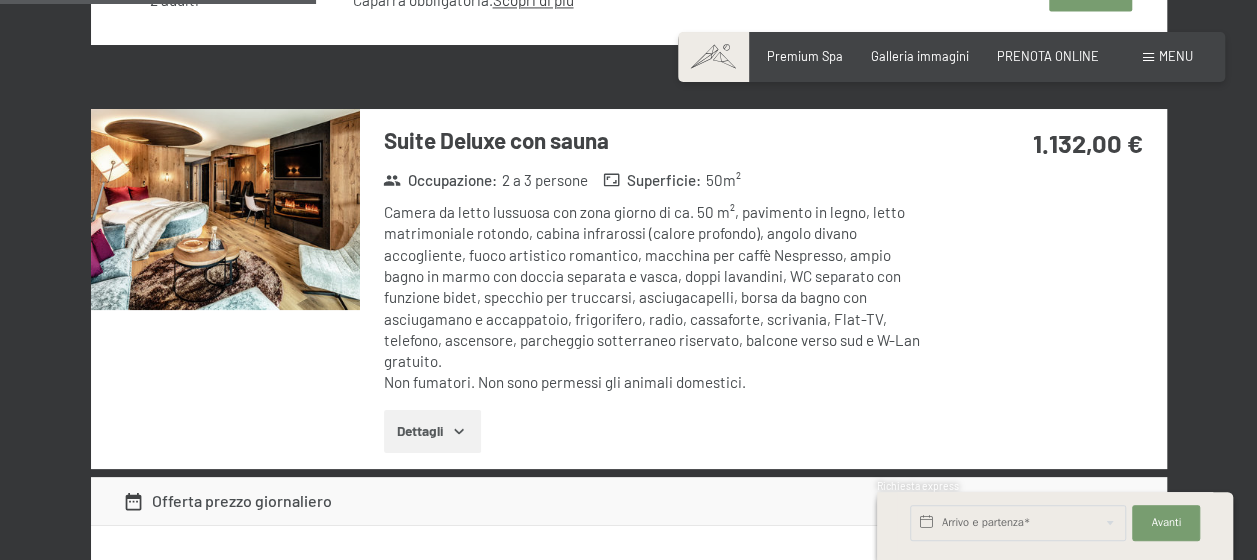 scroll, scrollTop: 1588, scrollLeft: 0, axis: vertical 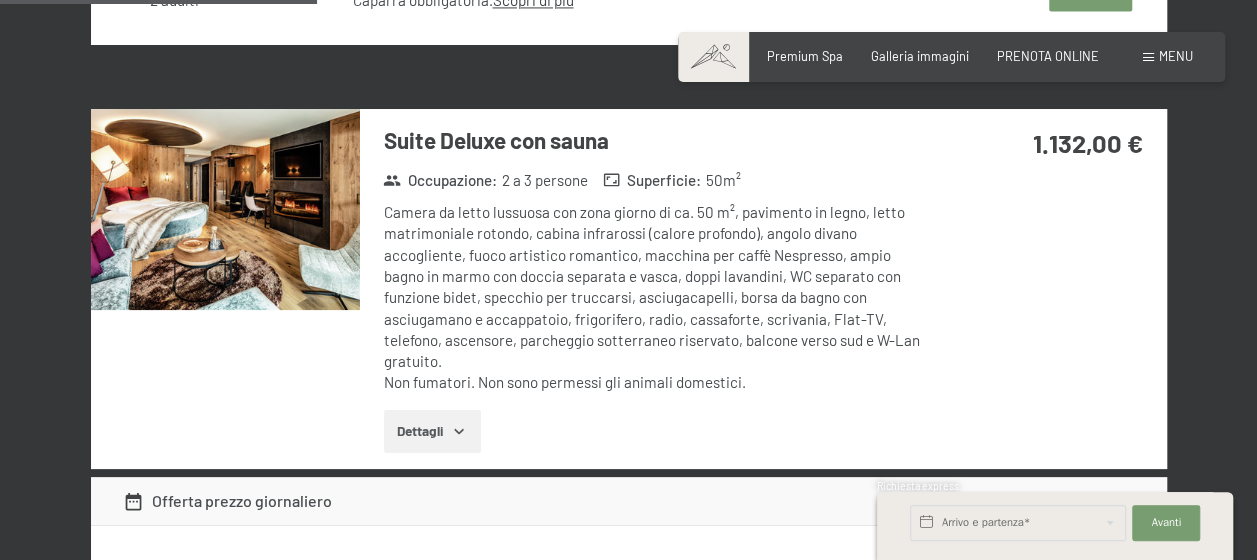 click at bounding box center (225, 210) 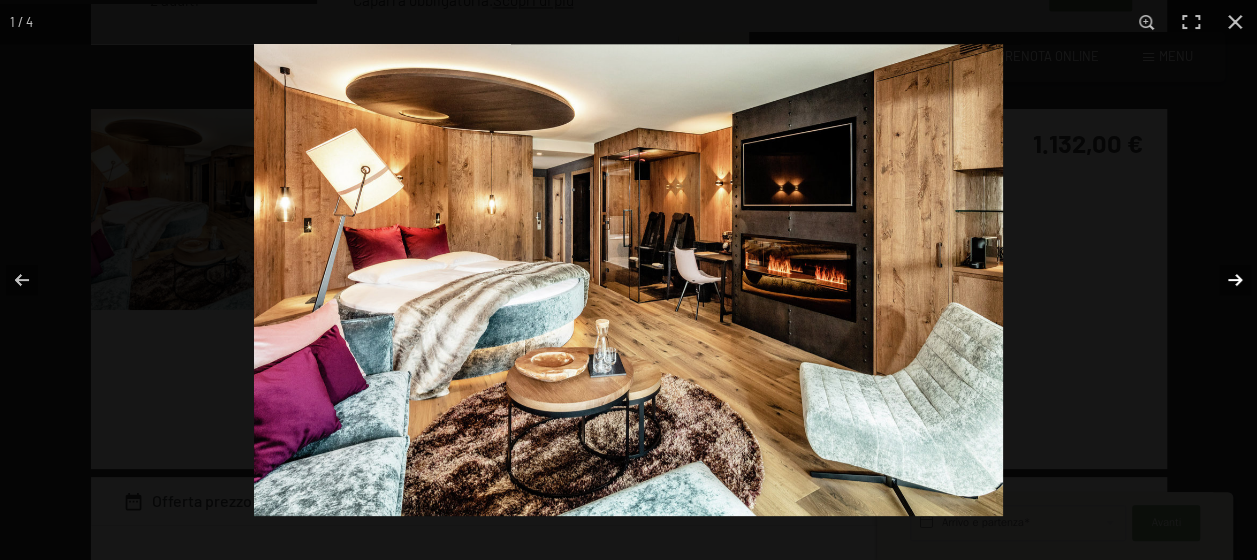 click at bounding box center [1222, 280] 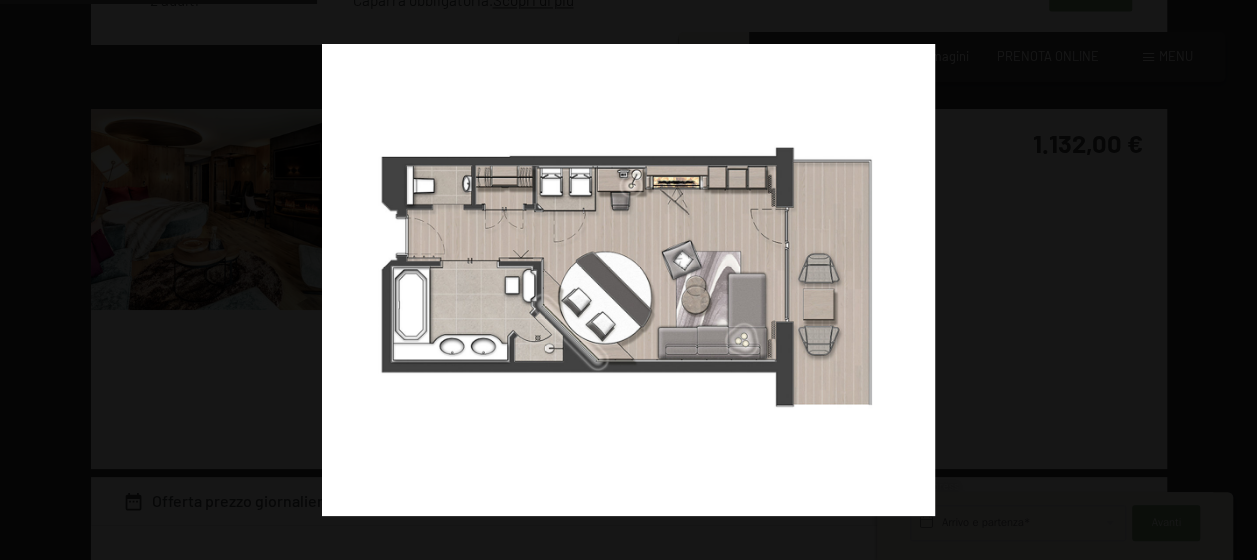 click at bounding box center (1222, 280) 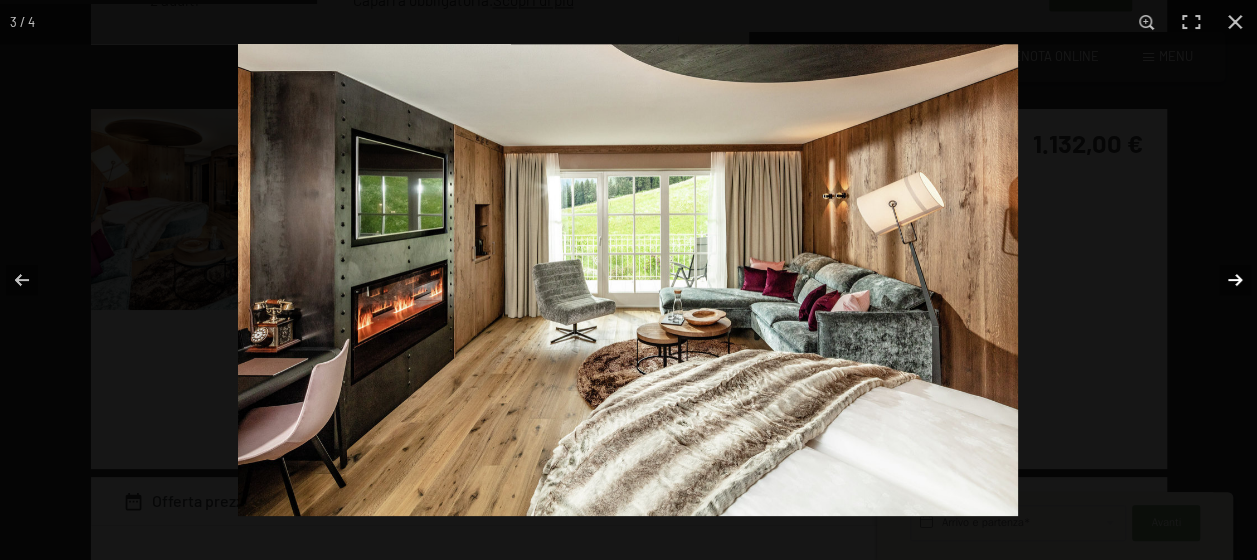 click at bounding box center [1222, 280] 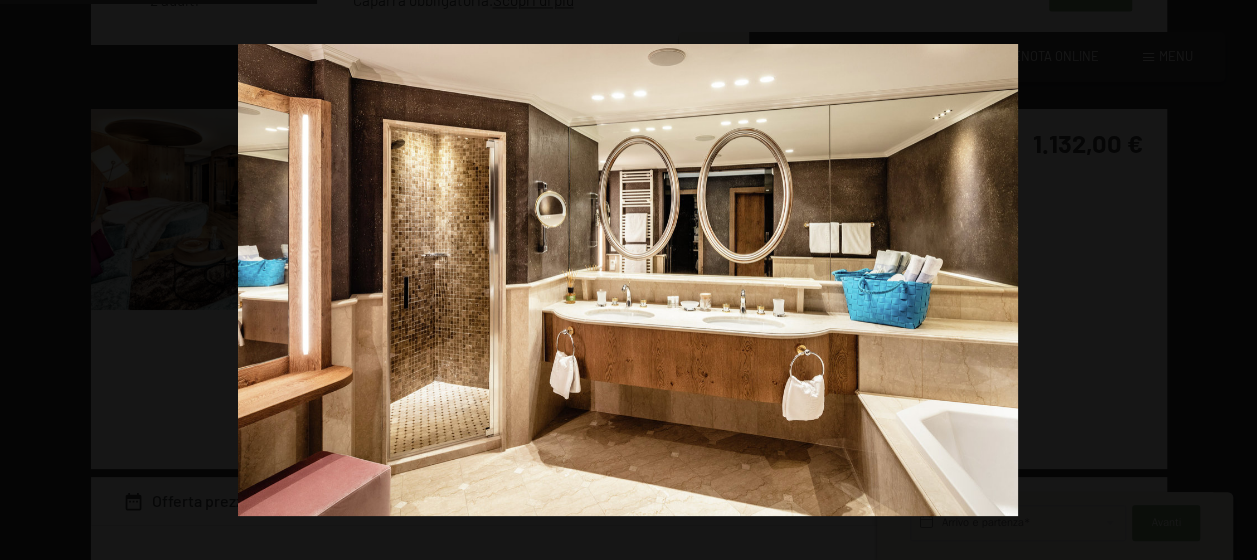 click at bounding box center [1222, 280] 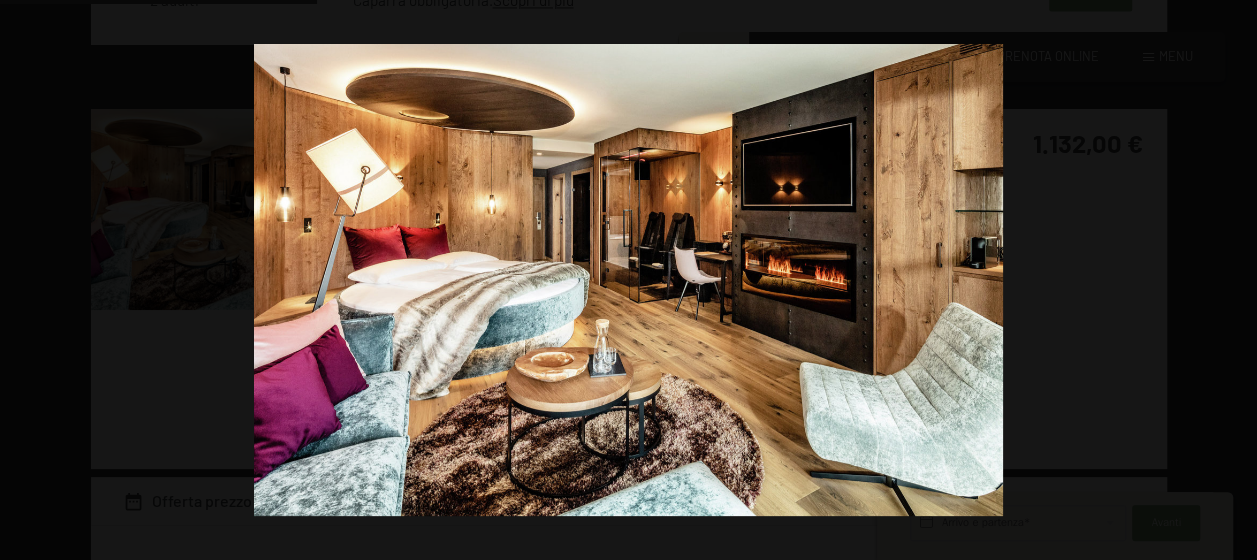 click at bounding box center (1222, 280) 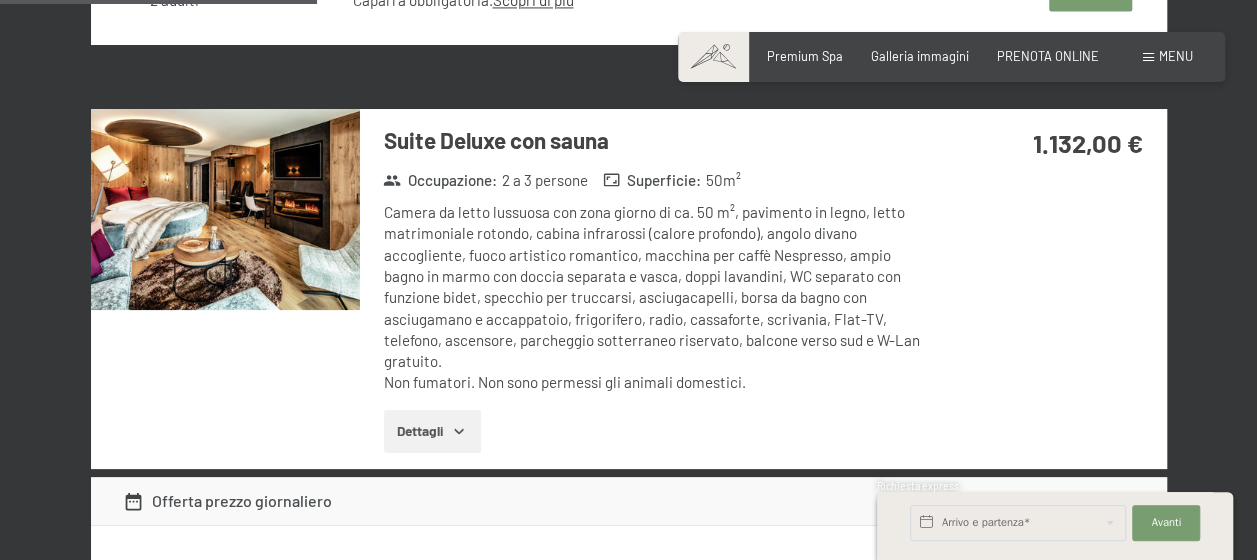 click at bounding box center (0, 0) 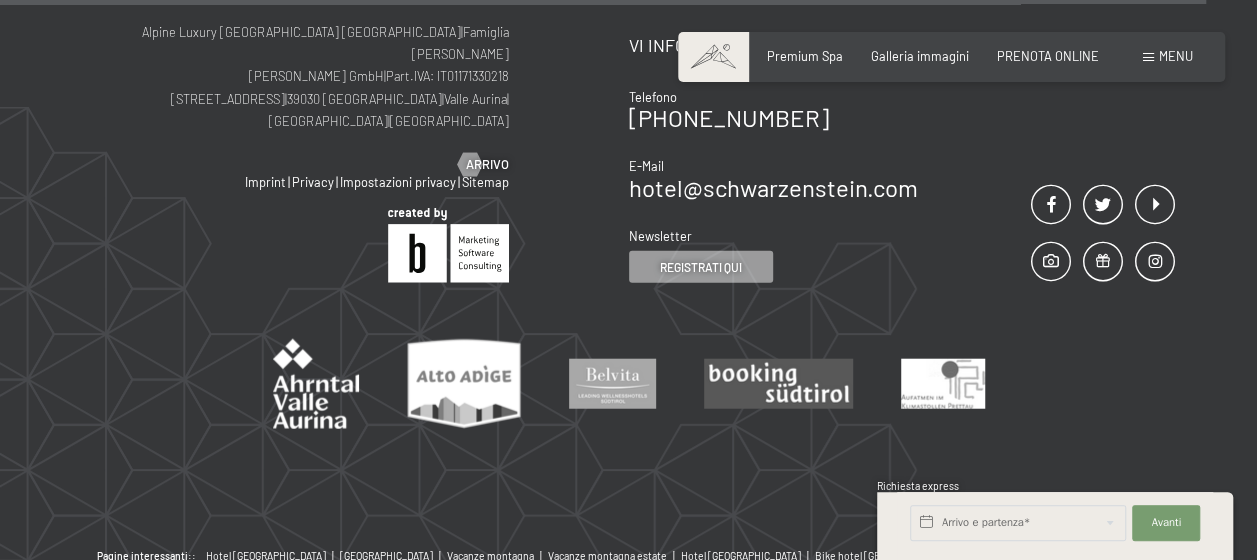 scroll, scrollTop: 6050, scrollLeft: 0, axis: vertical 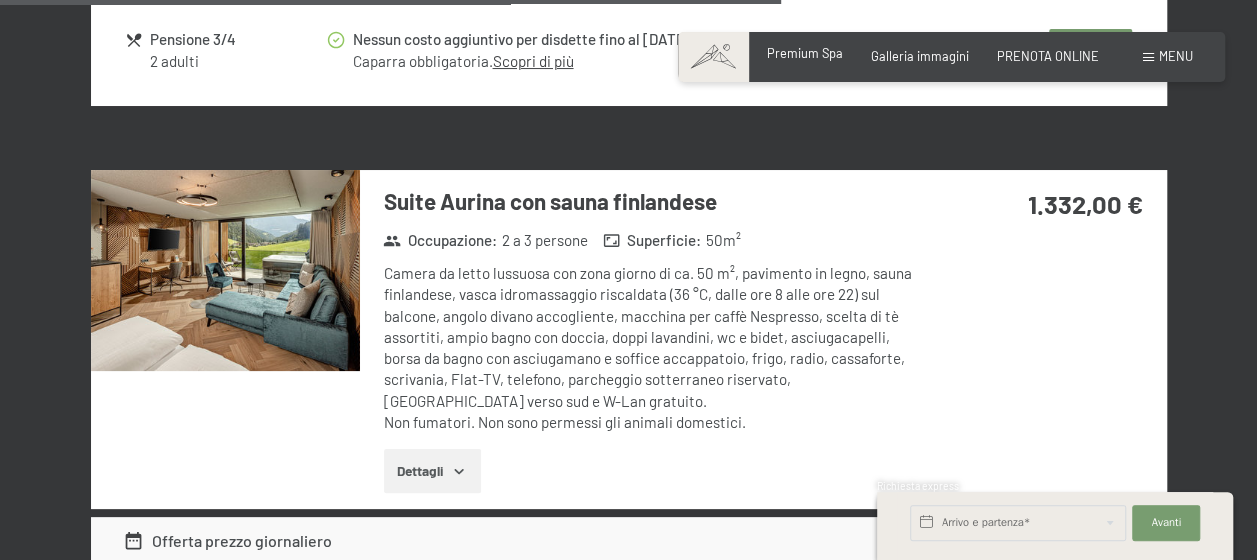 click on "Premium Spa" at bounding box center (805, 53) 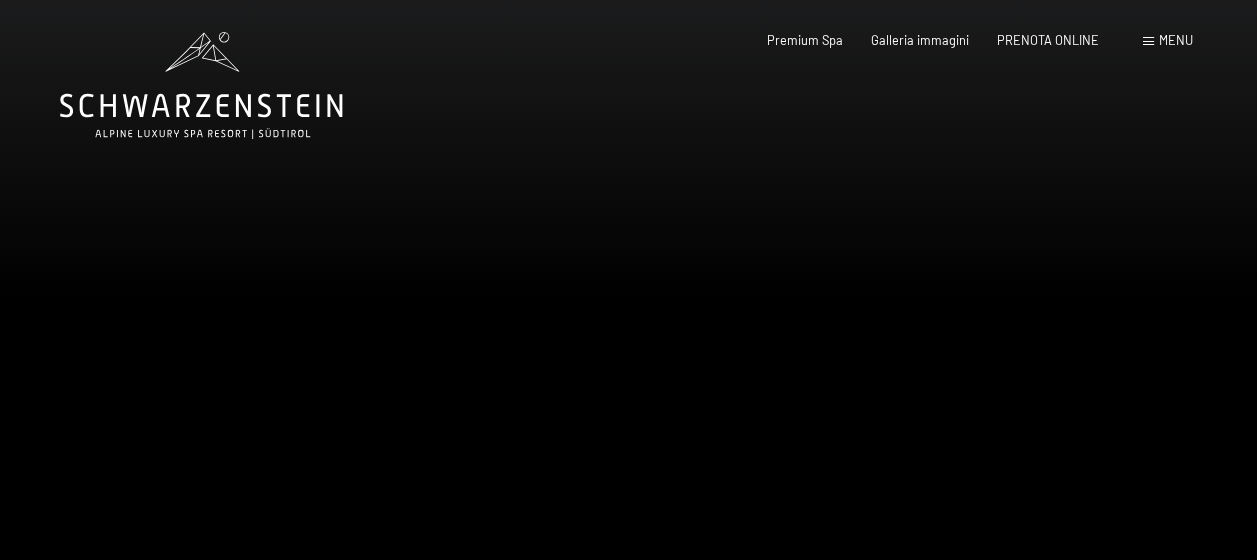 scroll, scrollTop: 0, scrollLeft: 0, axis: both 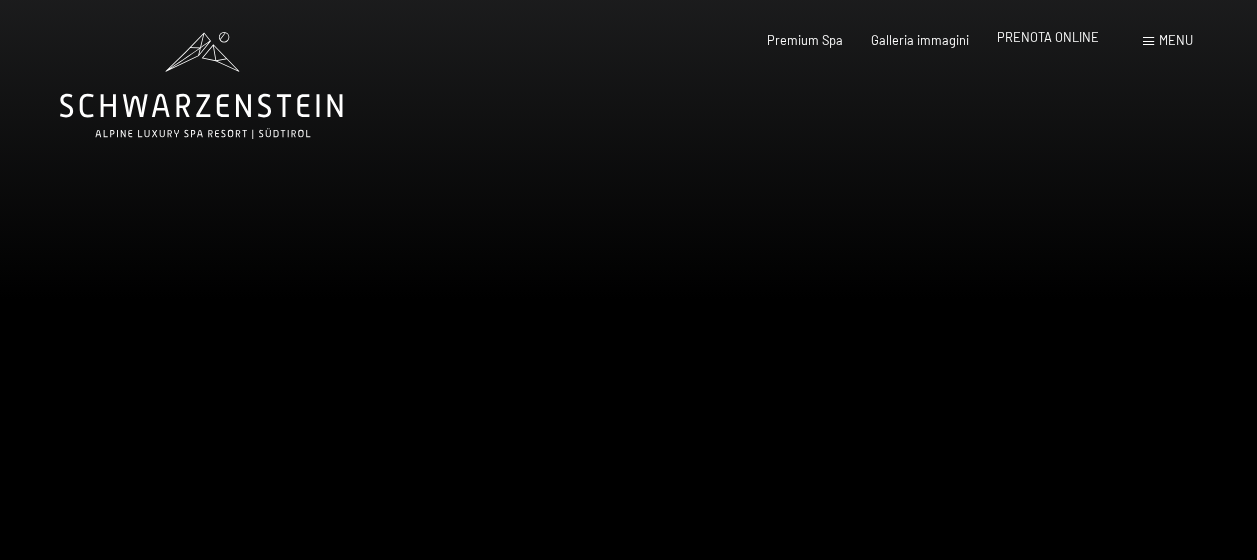 click on "PRENOTA ONLINE" at bounding box center (1048, 37) 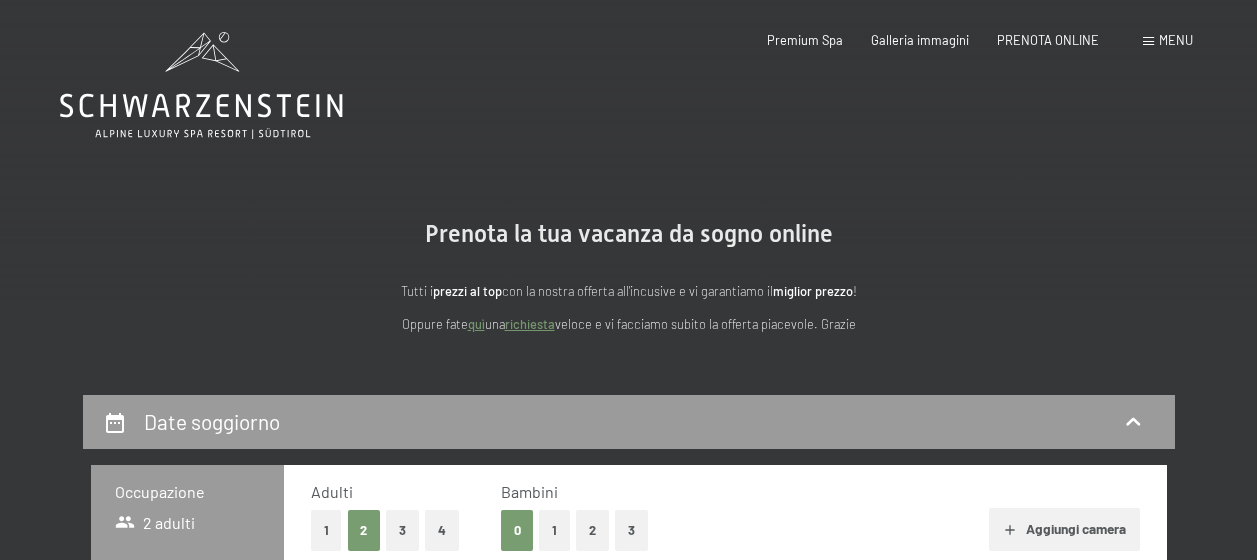 scroll, scrollTop: 0, scrollLeft: 0, axis: both 